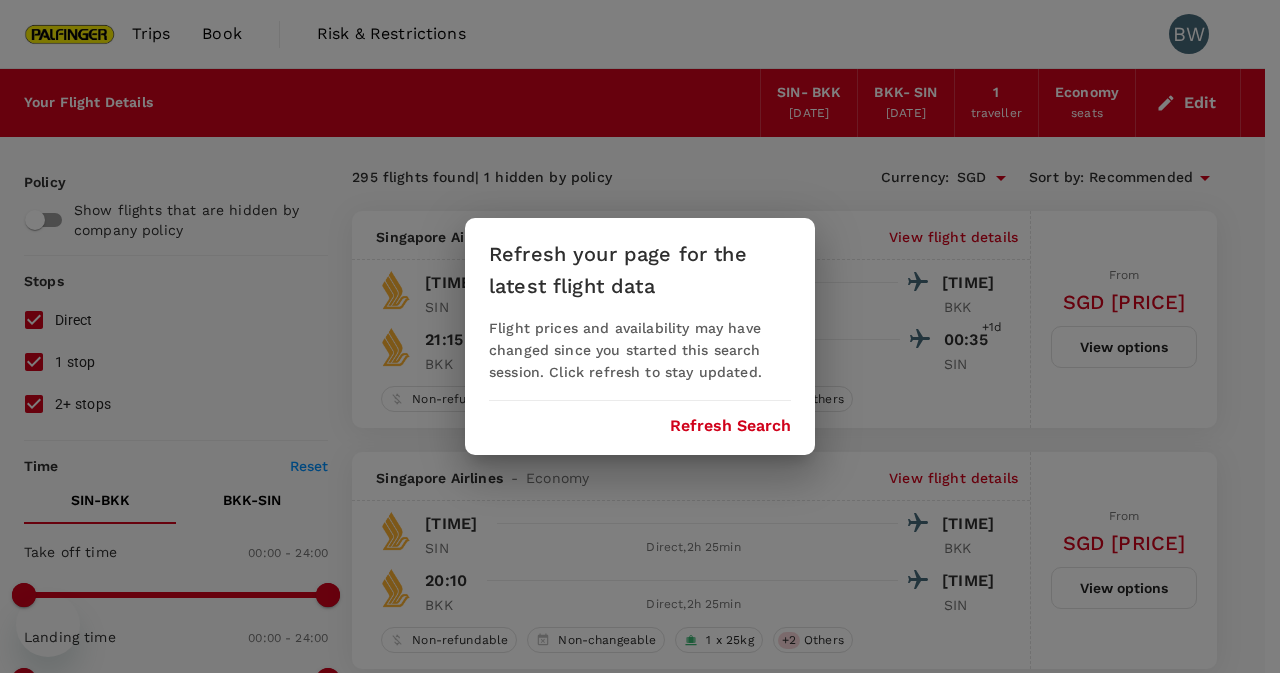 scroll, scrollTop: 0, scrollLeft: 0, axis: both 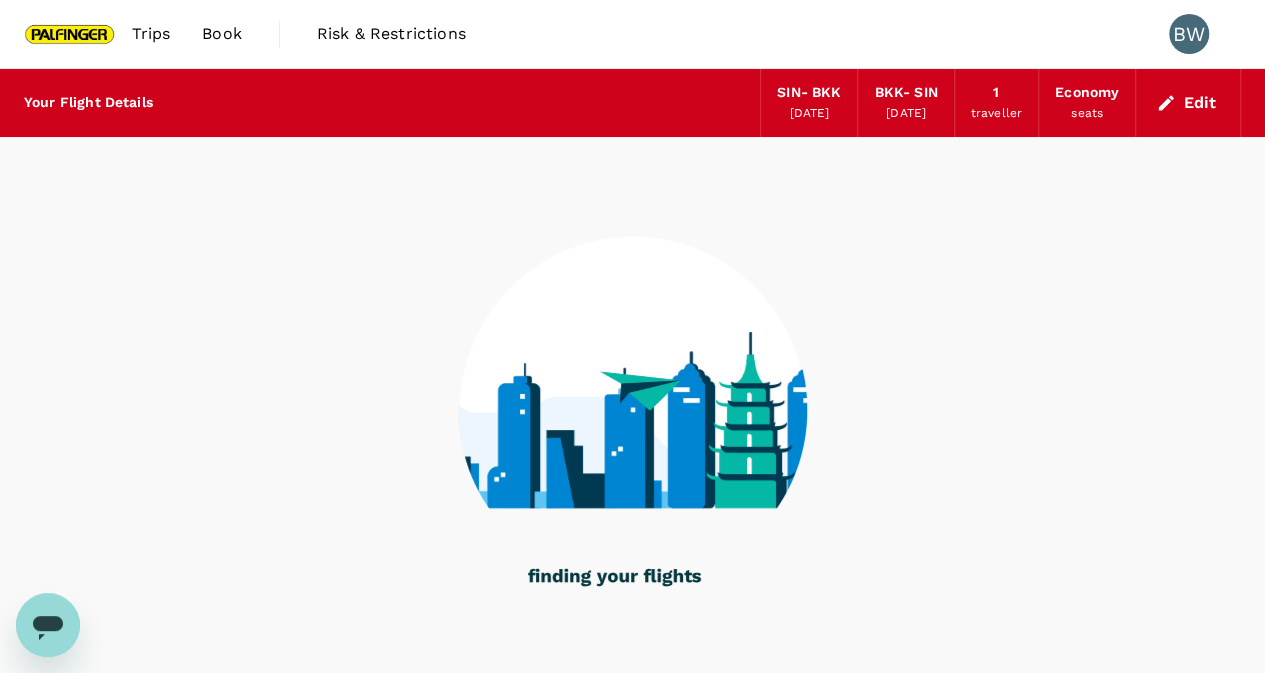click on "Edit" at bounding box center [1188, 103] 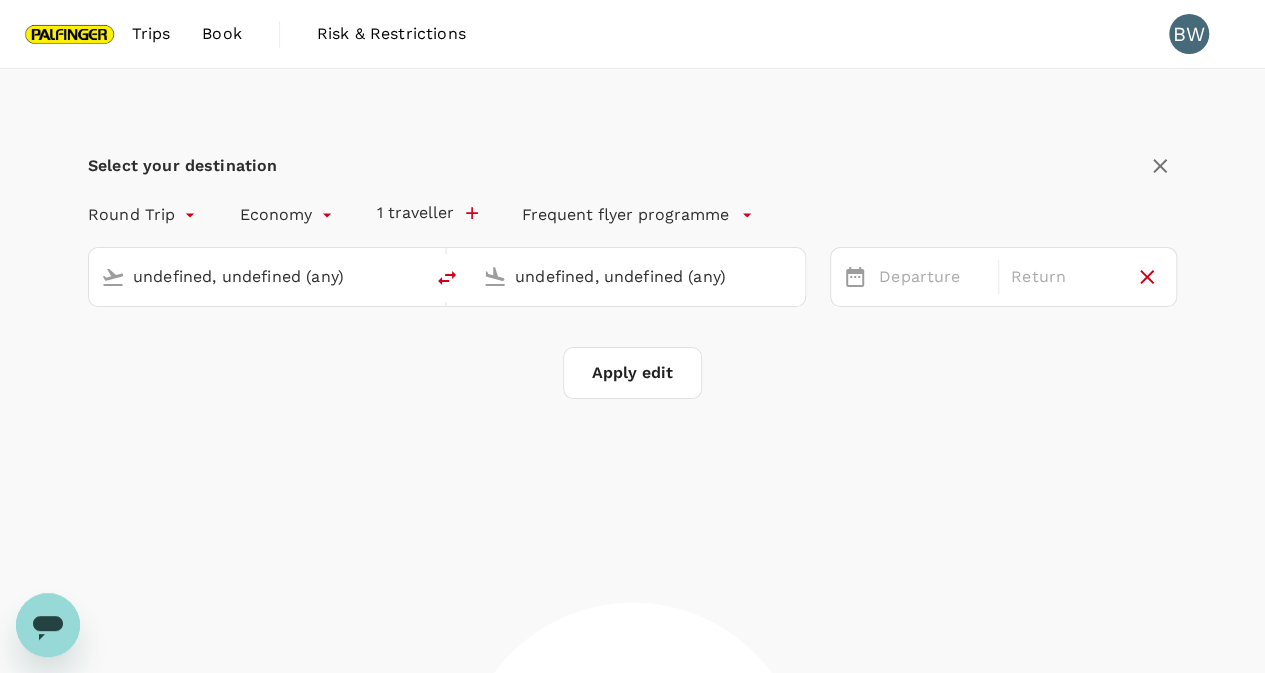 type on "Singapore Changi (SIN)" 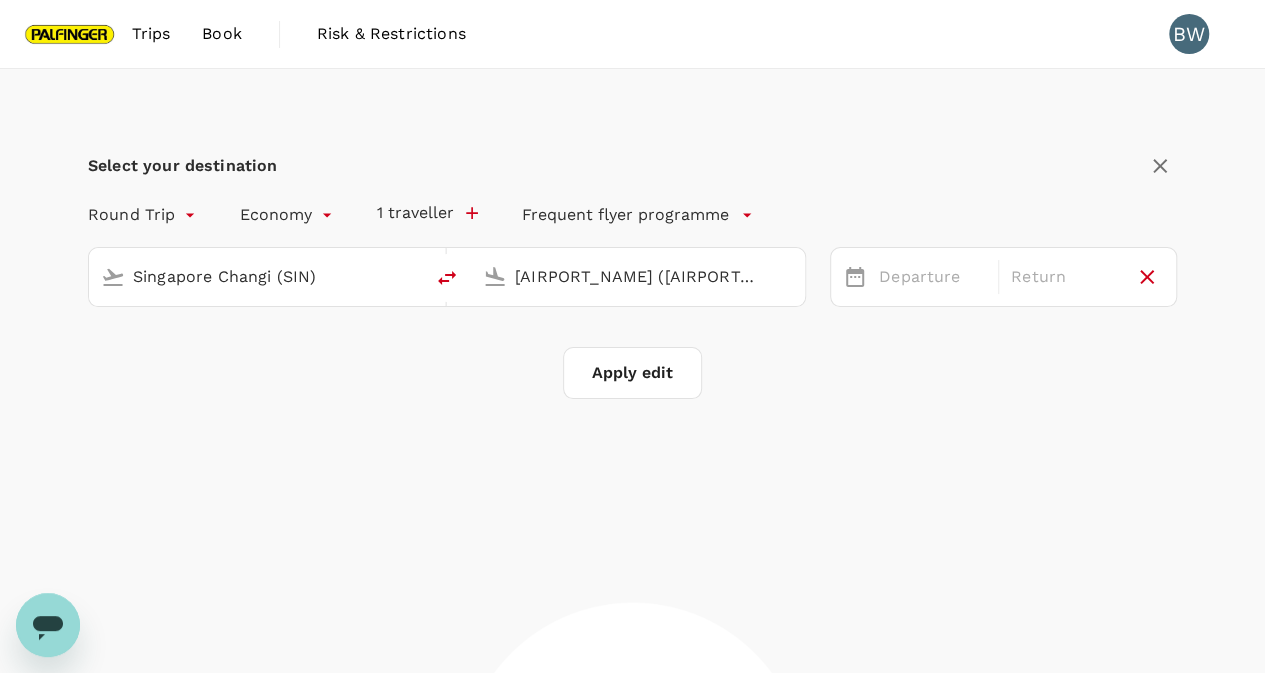 type 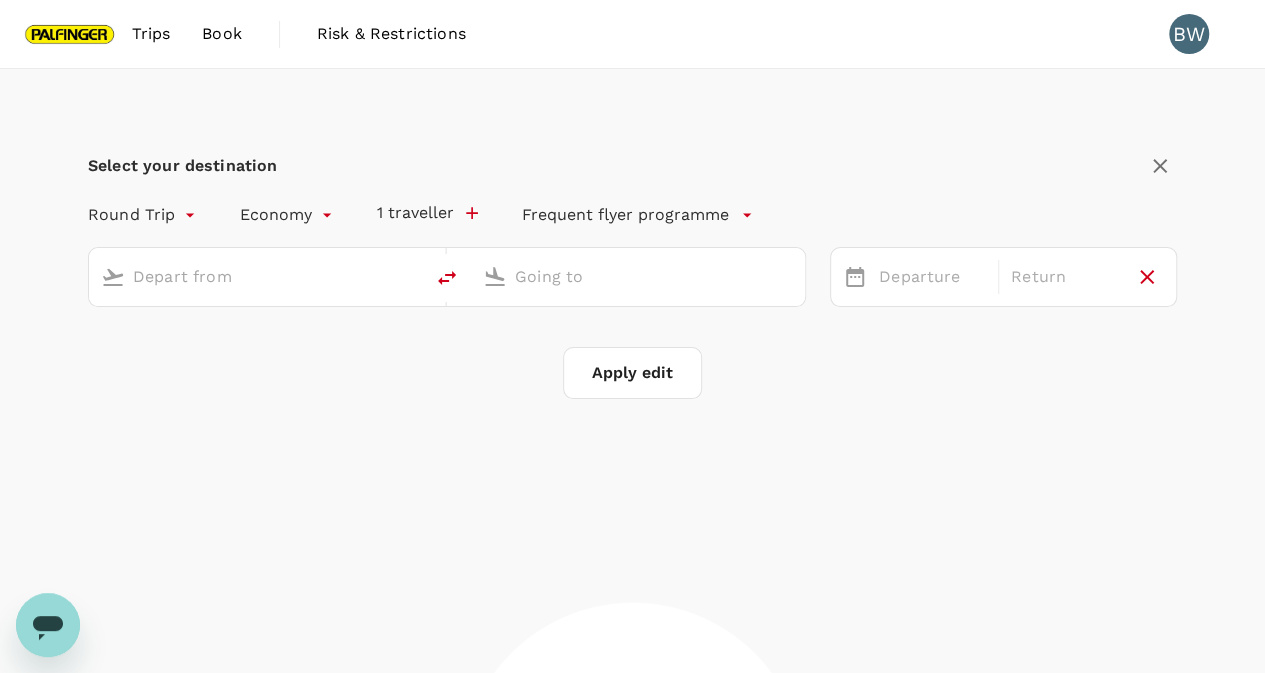 type on "Singapore Changi (SIN)" 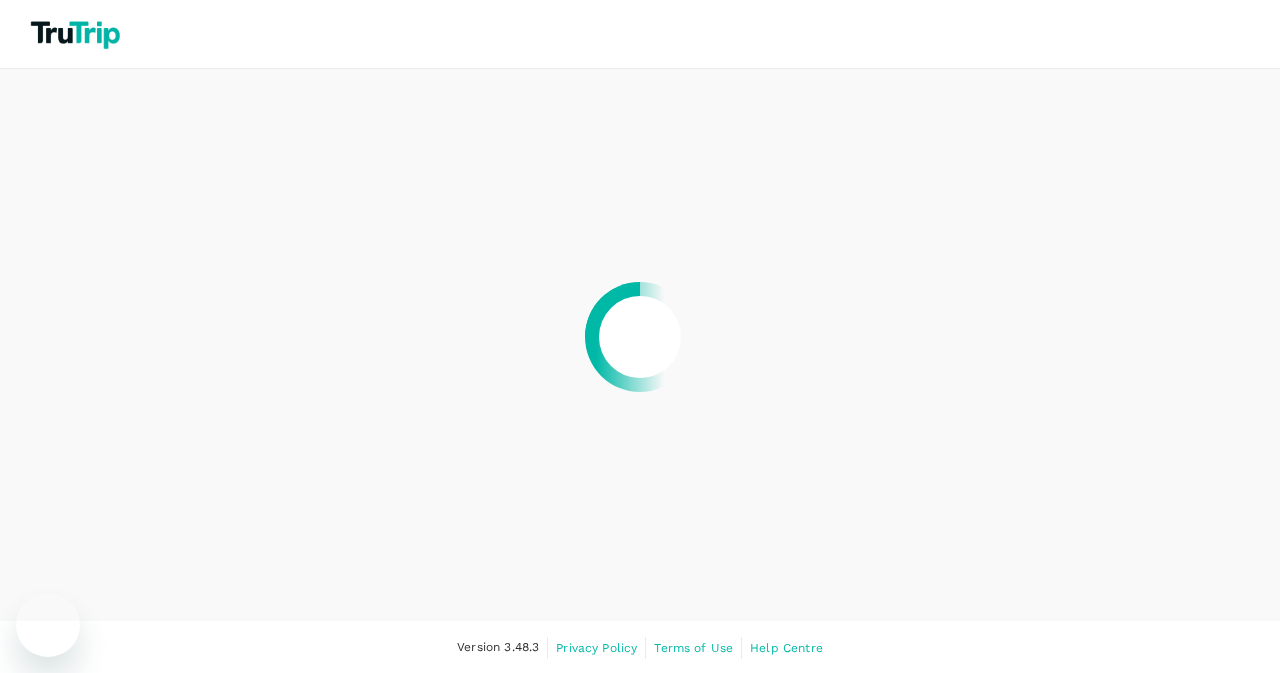 scroll, scrollTop: 0, scrollLeft: 0, axis: both 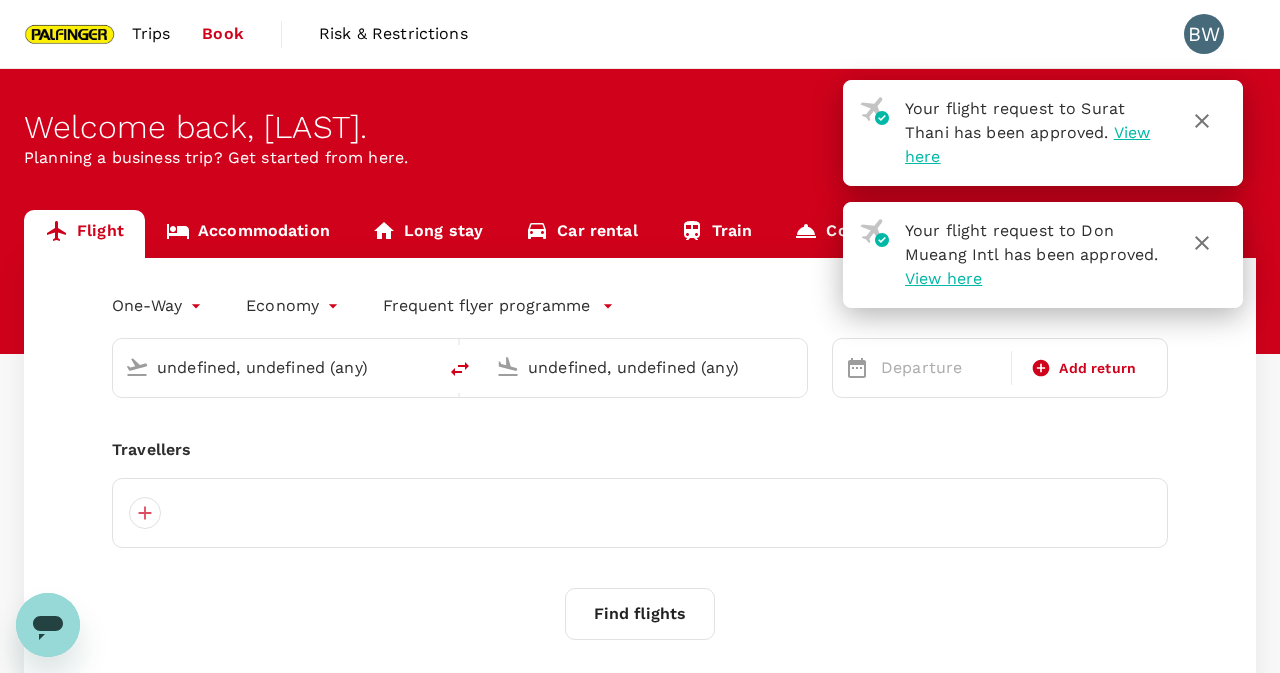 type 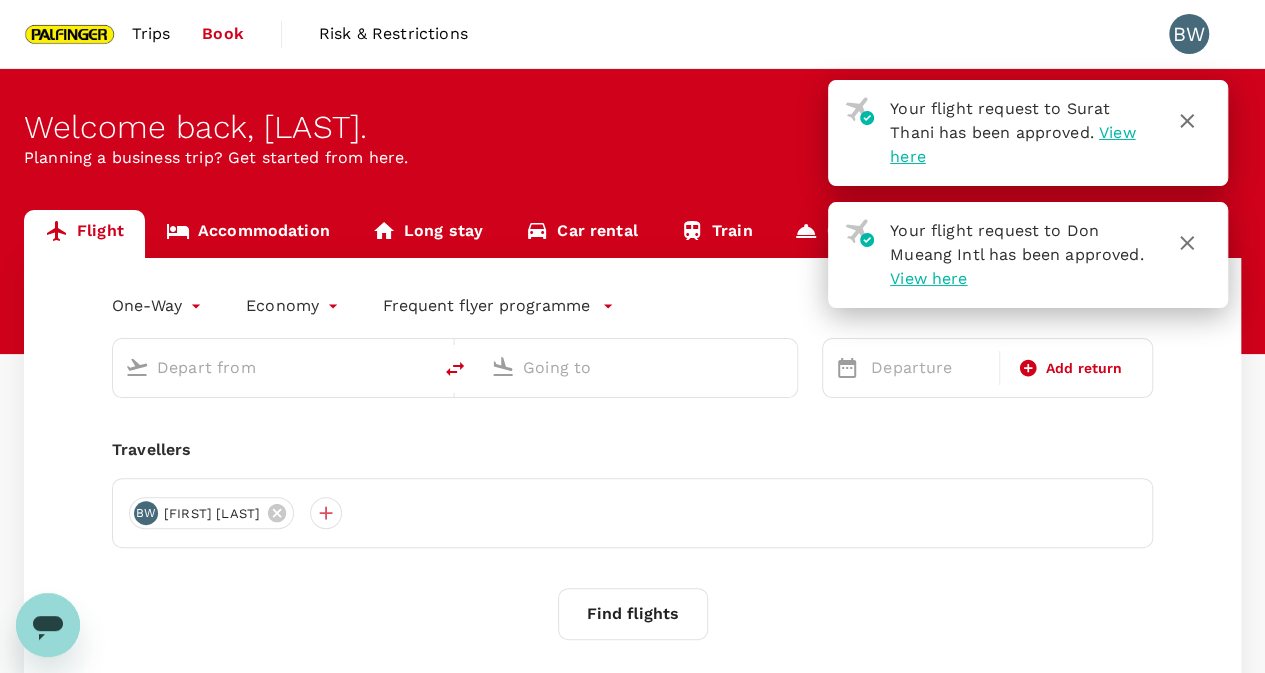 type on "roundtrip" 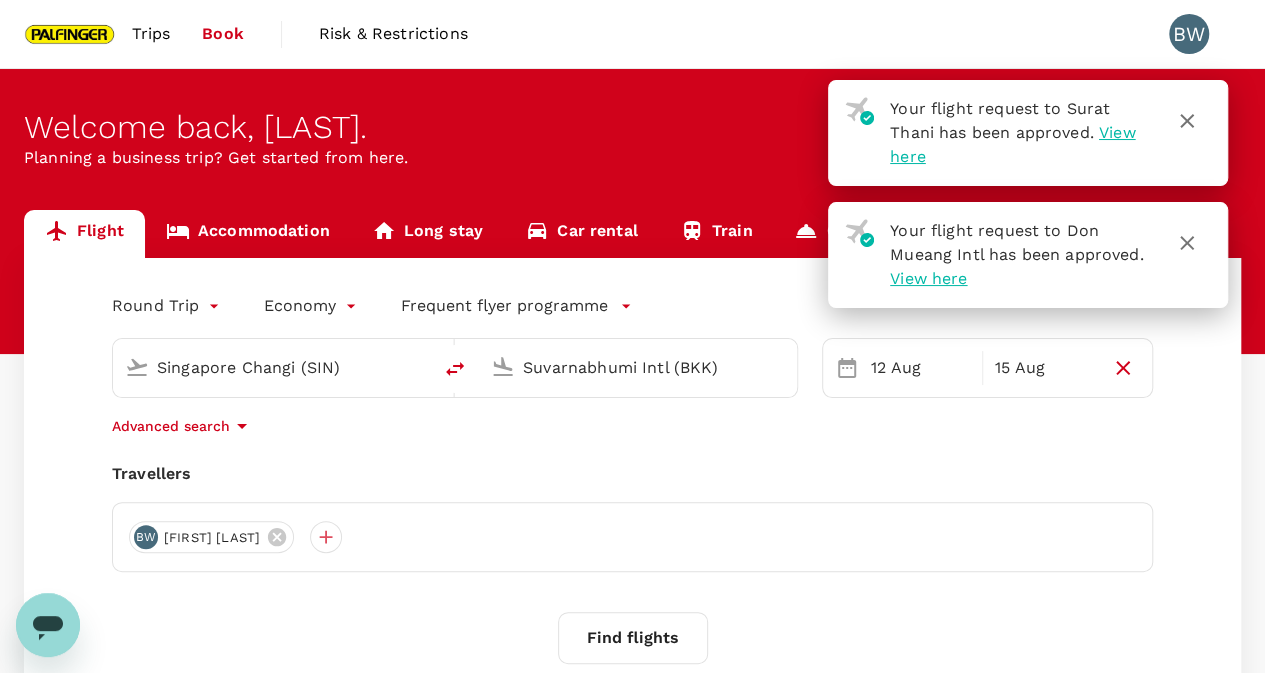 click 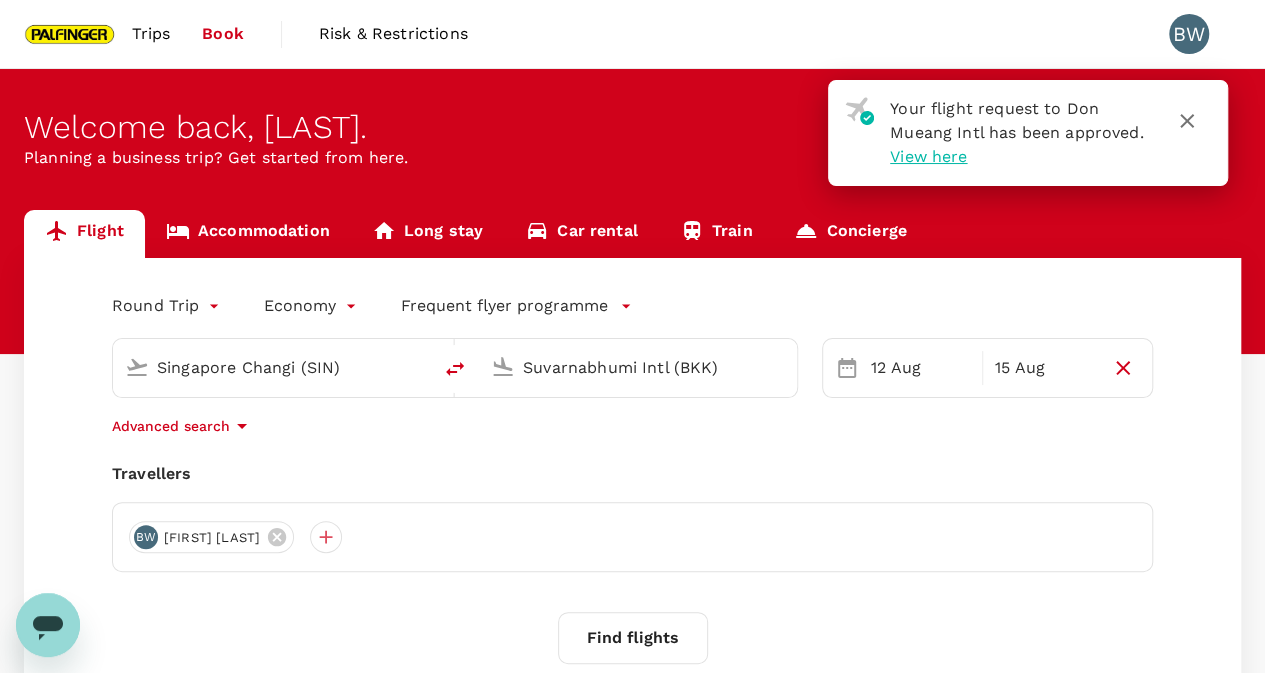 click 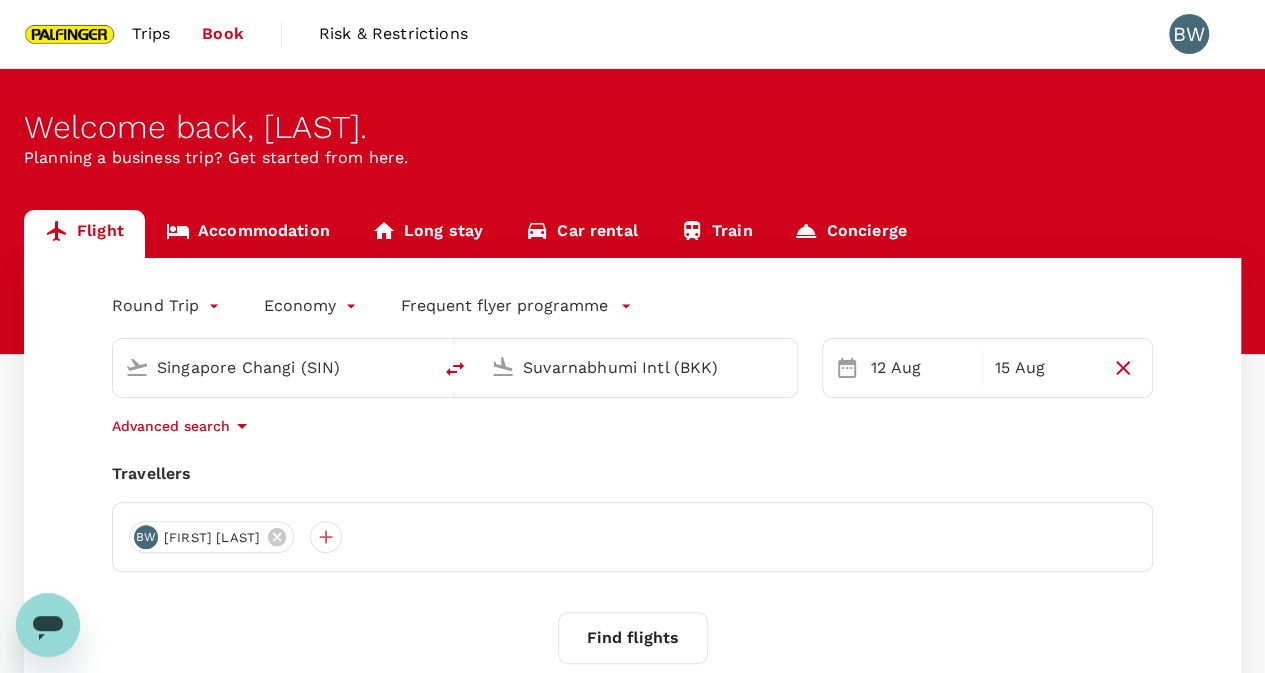 click 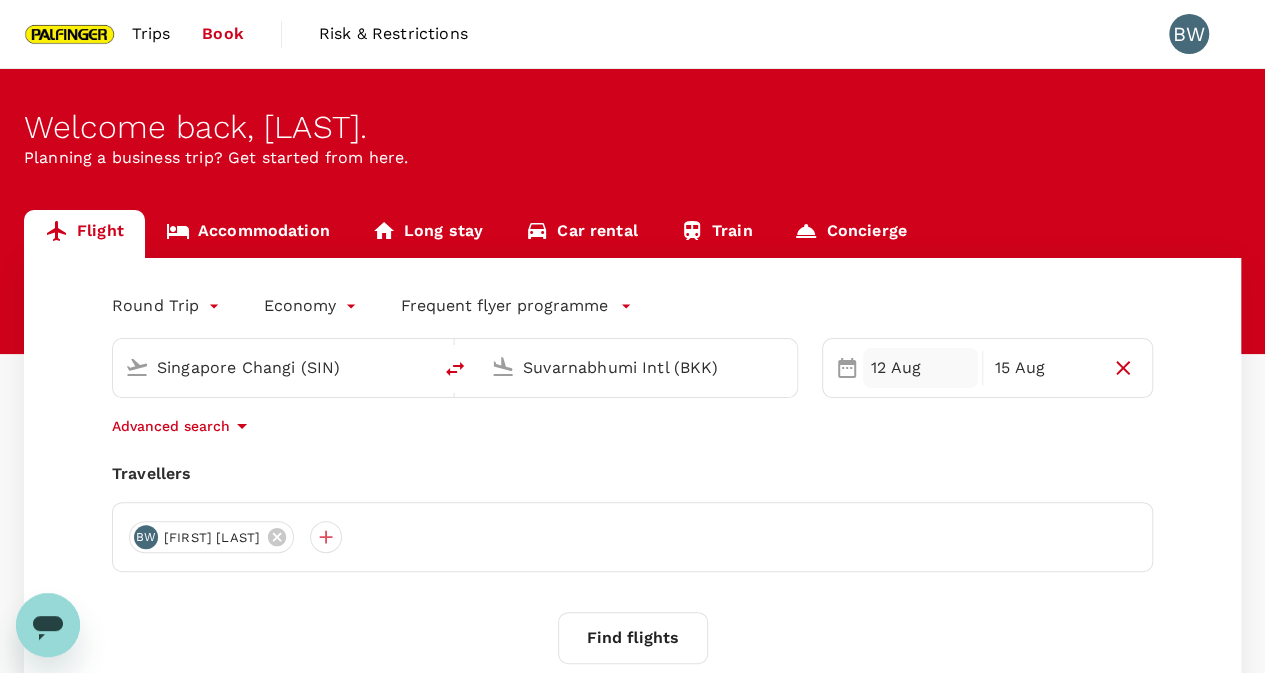 click on "12 Aug" at bounding box center (920, 368) 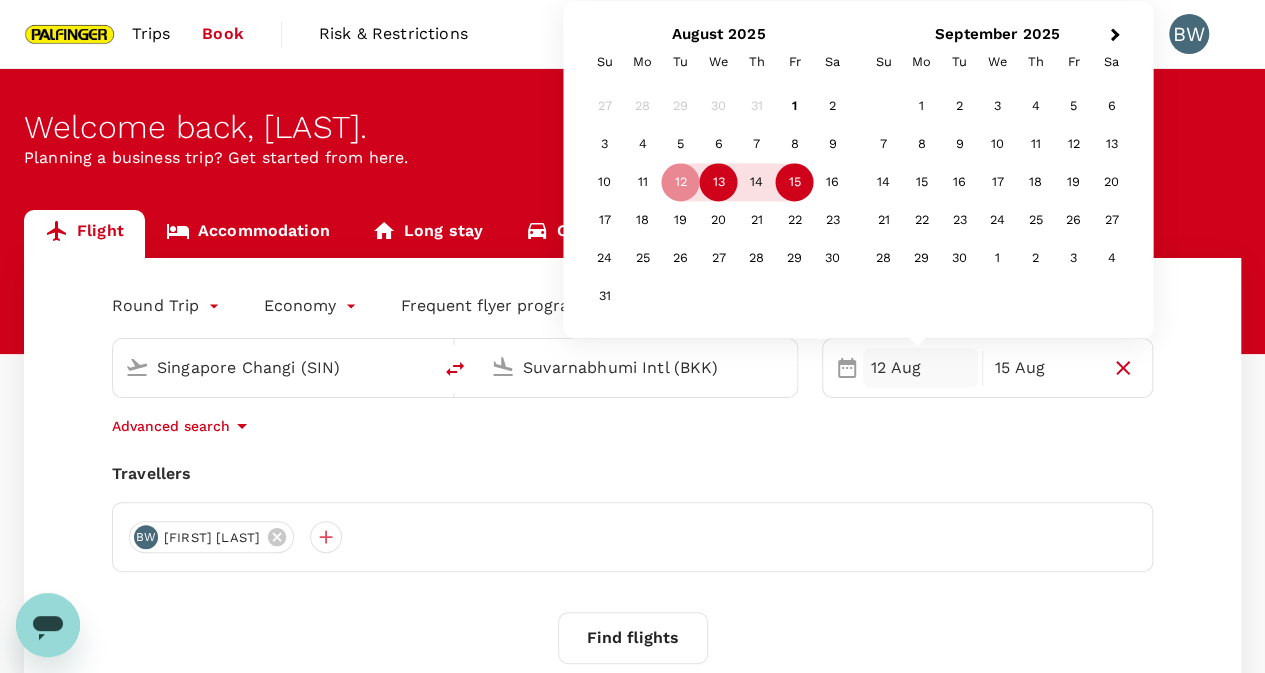 click on "13" at bounding box center (719, 183) 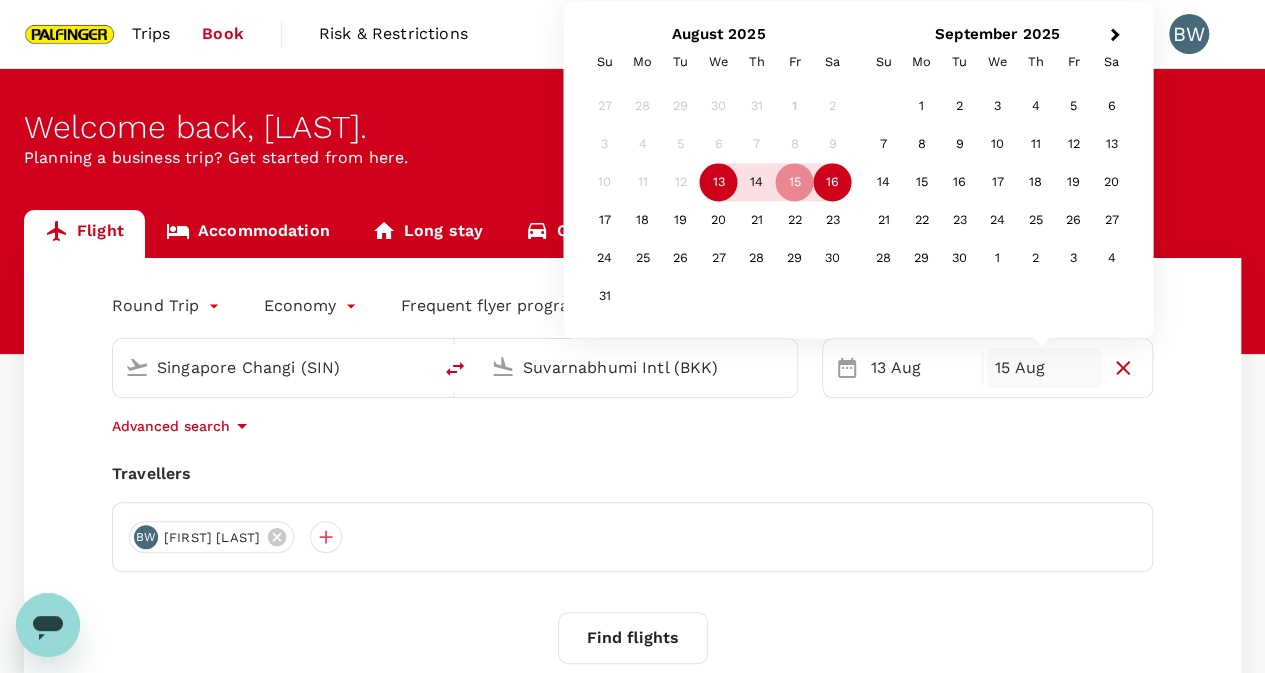 click on "16" at bounding box center (833, 183) 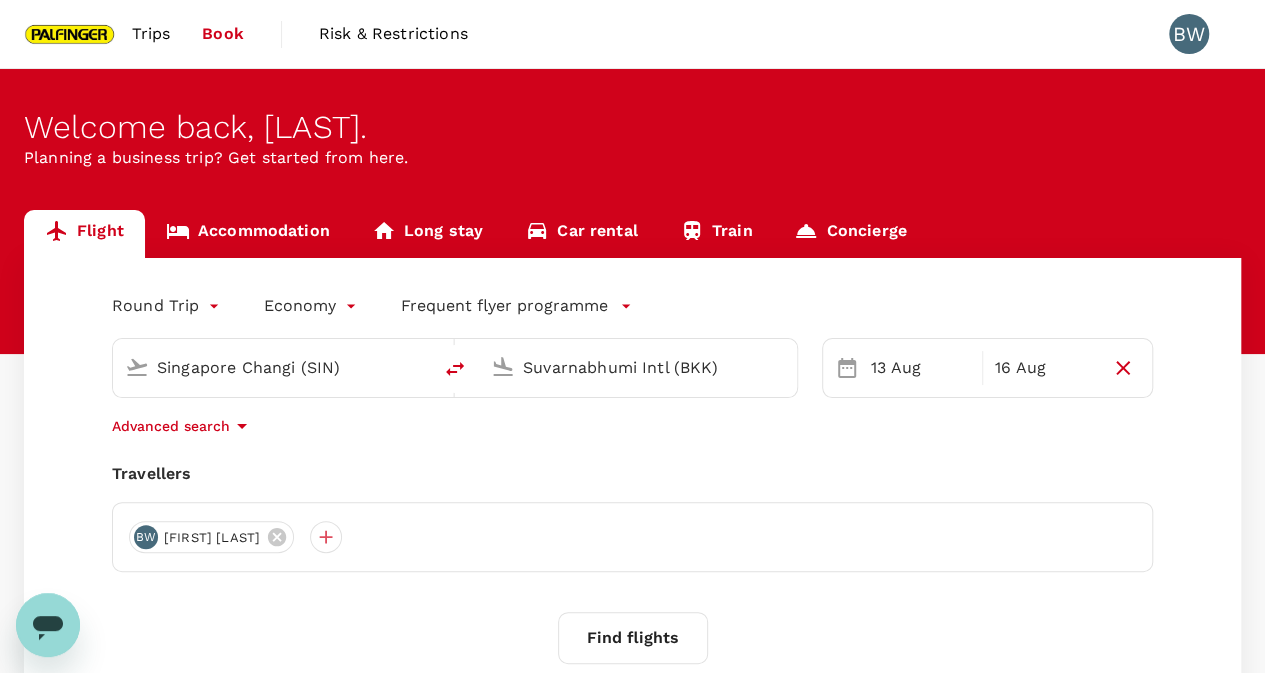 click on "Find flights" at bounding box center (633, 638) 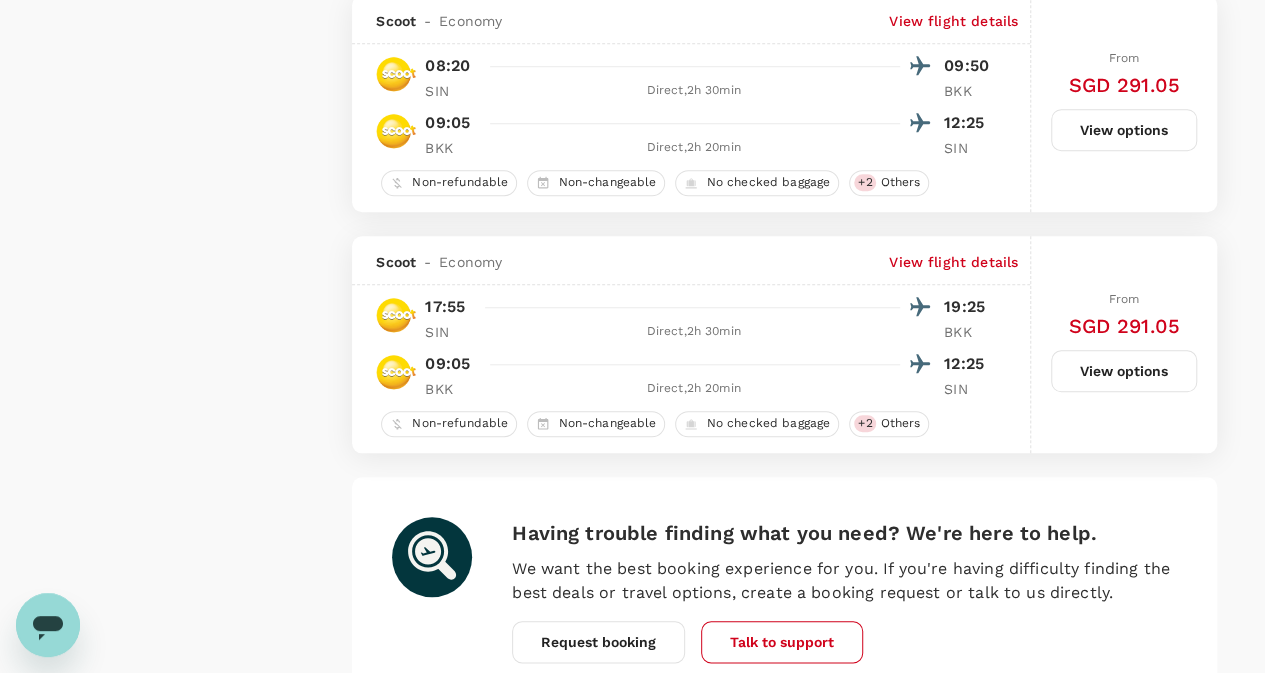 scroll, scrollTop: 4734, scrollLeft: 0, axis: vertical 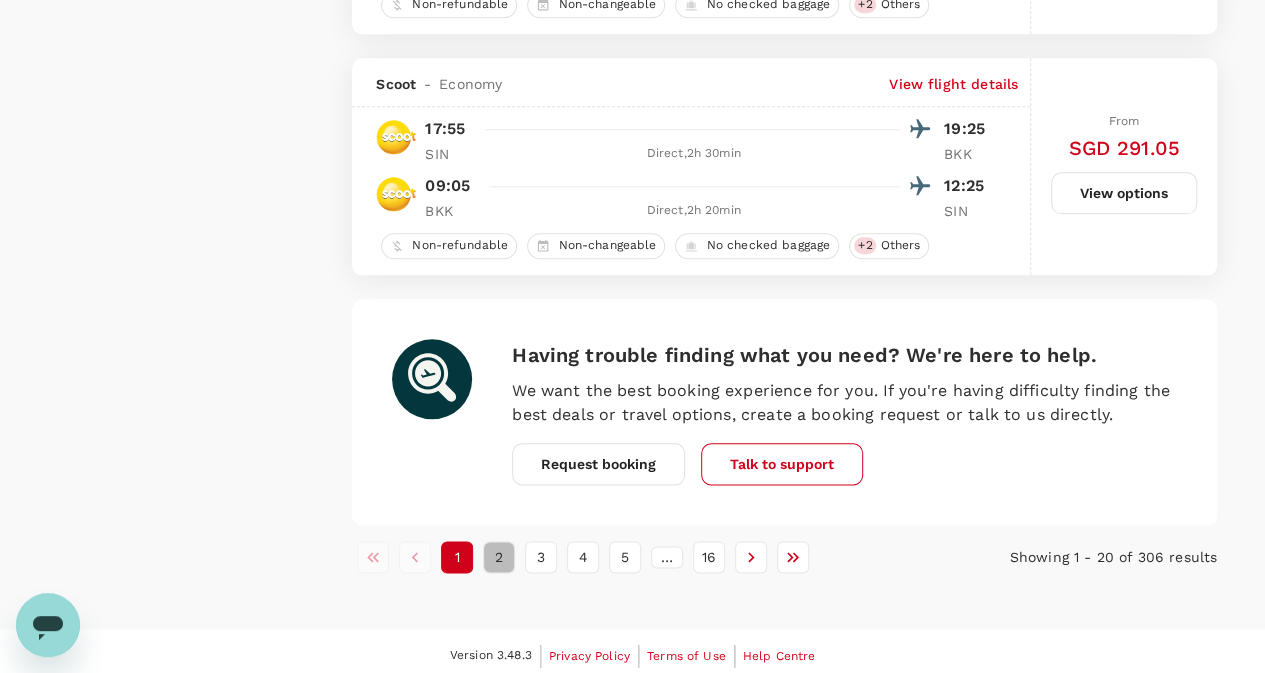 click on "2" at bounding box center [499, 557] 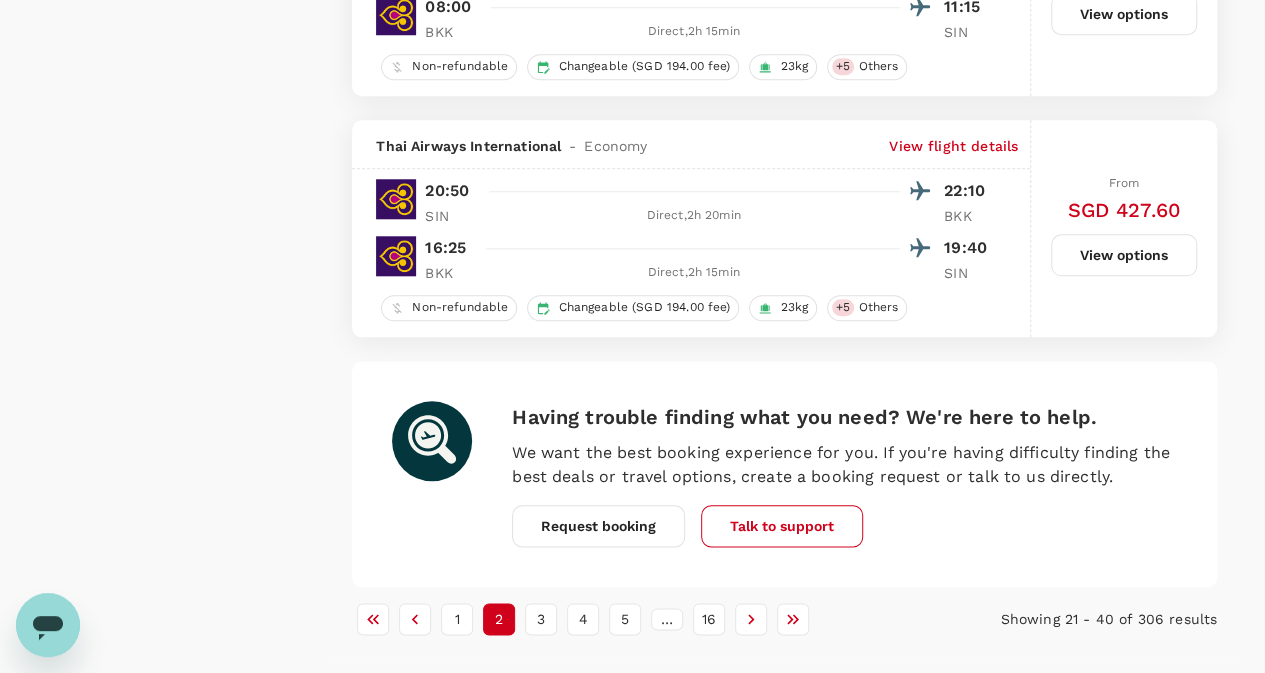 scroll, scrollTop: 4734, scrollLeft: 0, axis: vertical 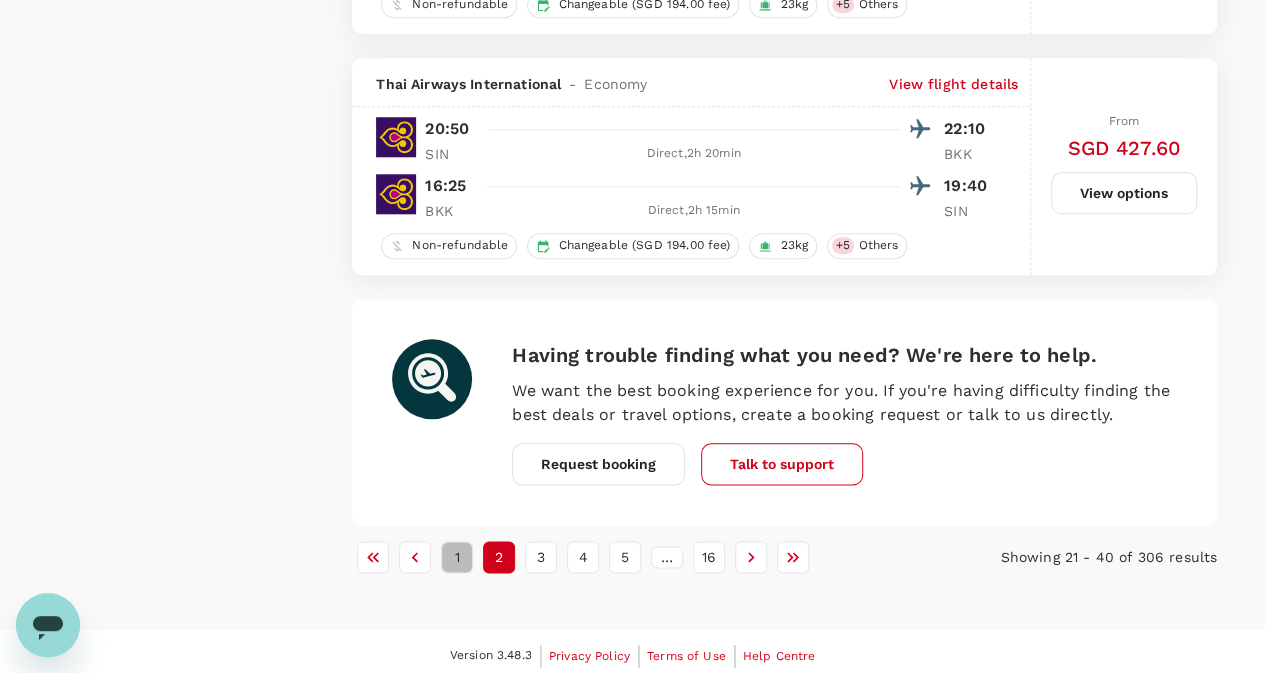 click on "1" at bounding box center (457, 557) 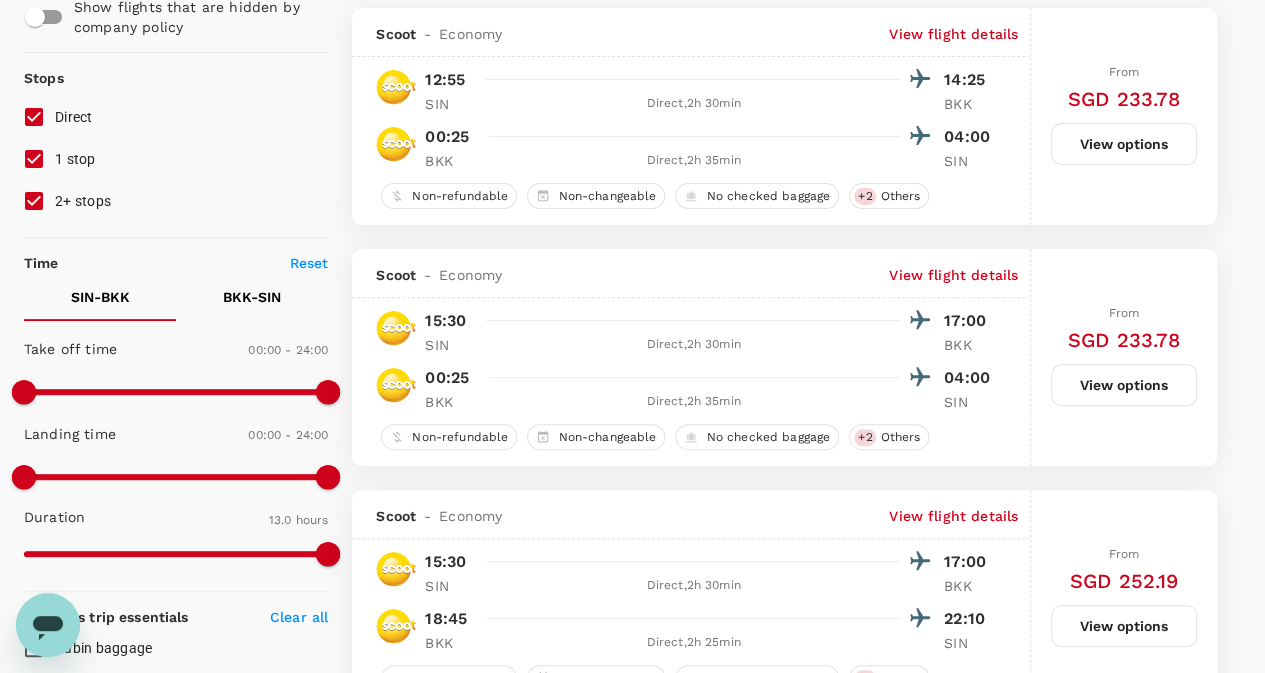 scroll, scrollTop: 202, scrollLeft: 0, axis: vertical 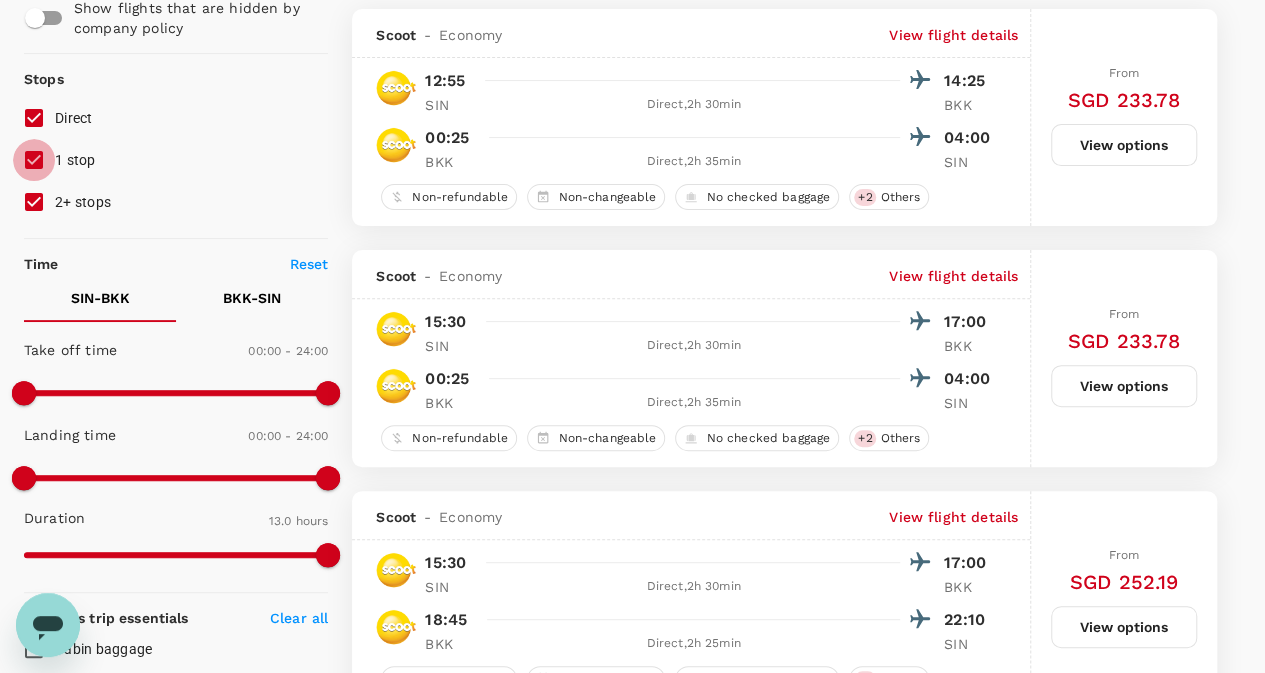 click on "1 stop" at bounding box center (34, 160) 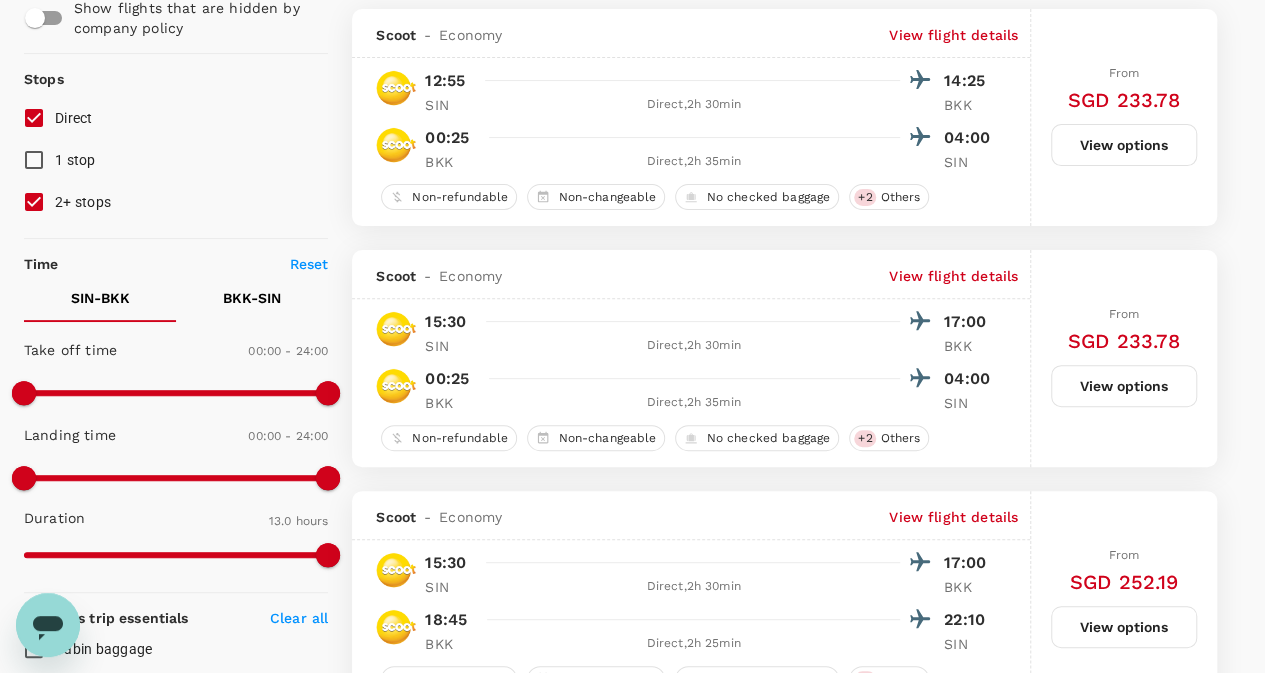 click on "2+ stops" at bounding box center (34, 202) 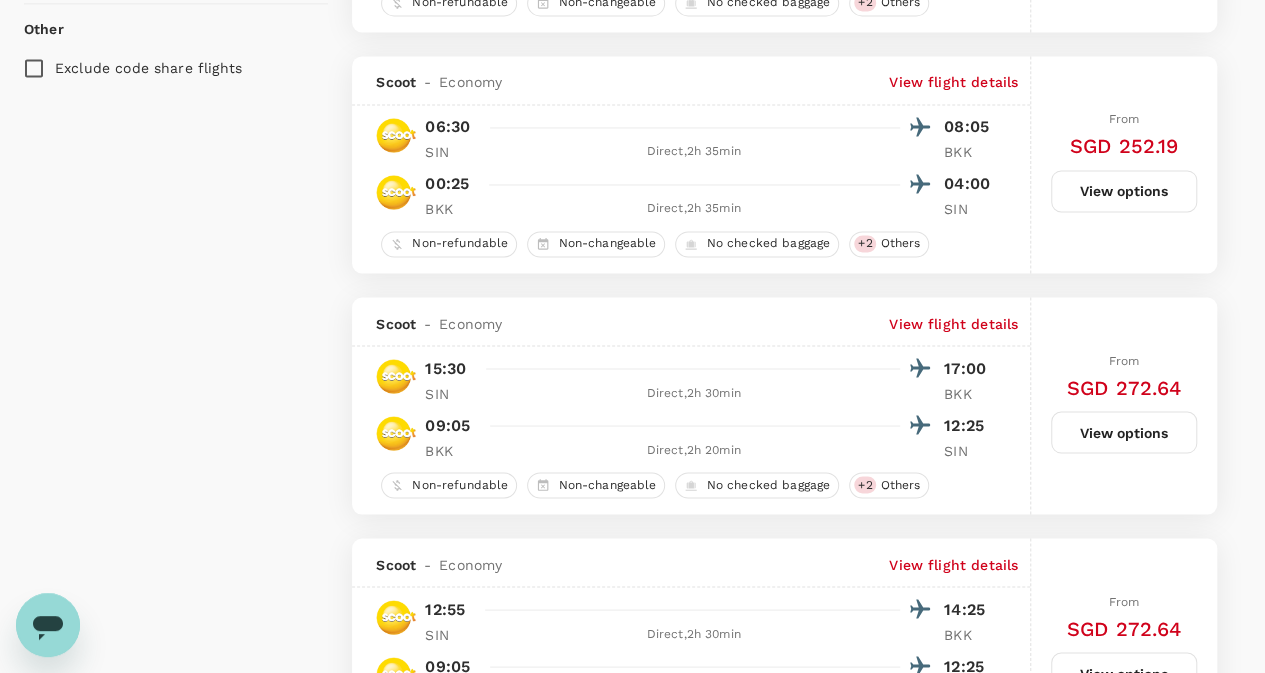 scroll, scrollTop: 1029, scrollLeft: 0, axis: vertical 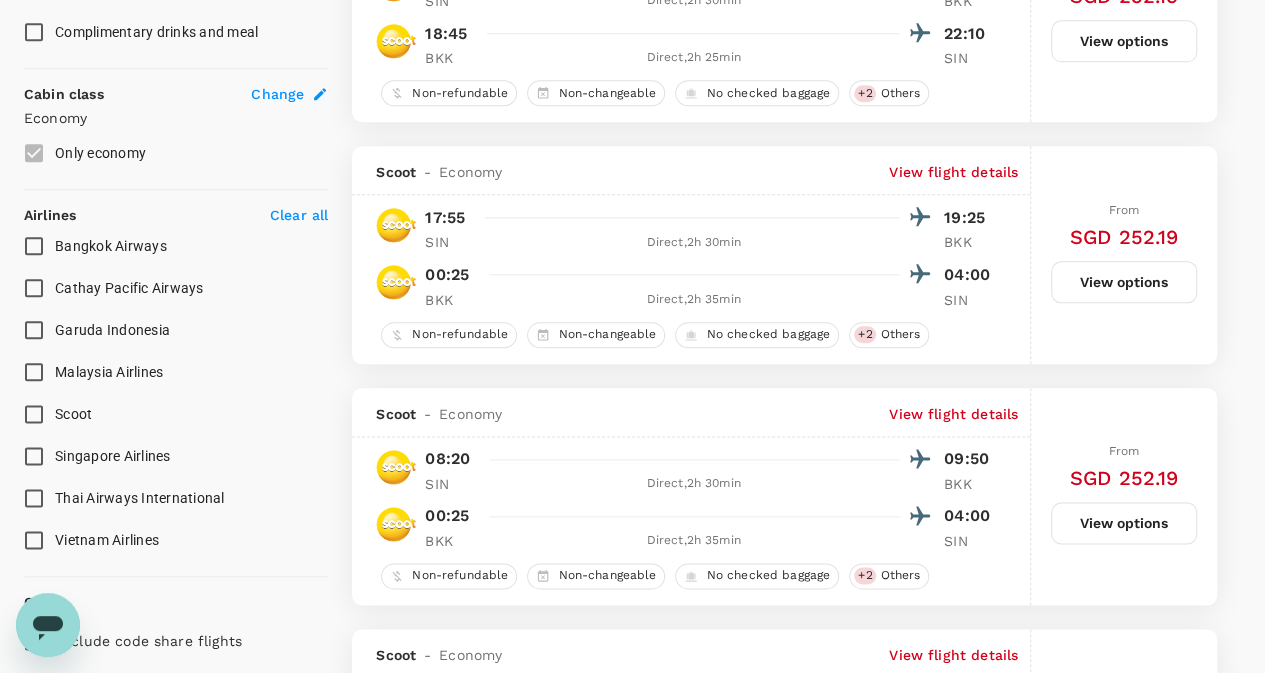 click on "Thai Airways International" at bounding box center (34, 498) 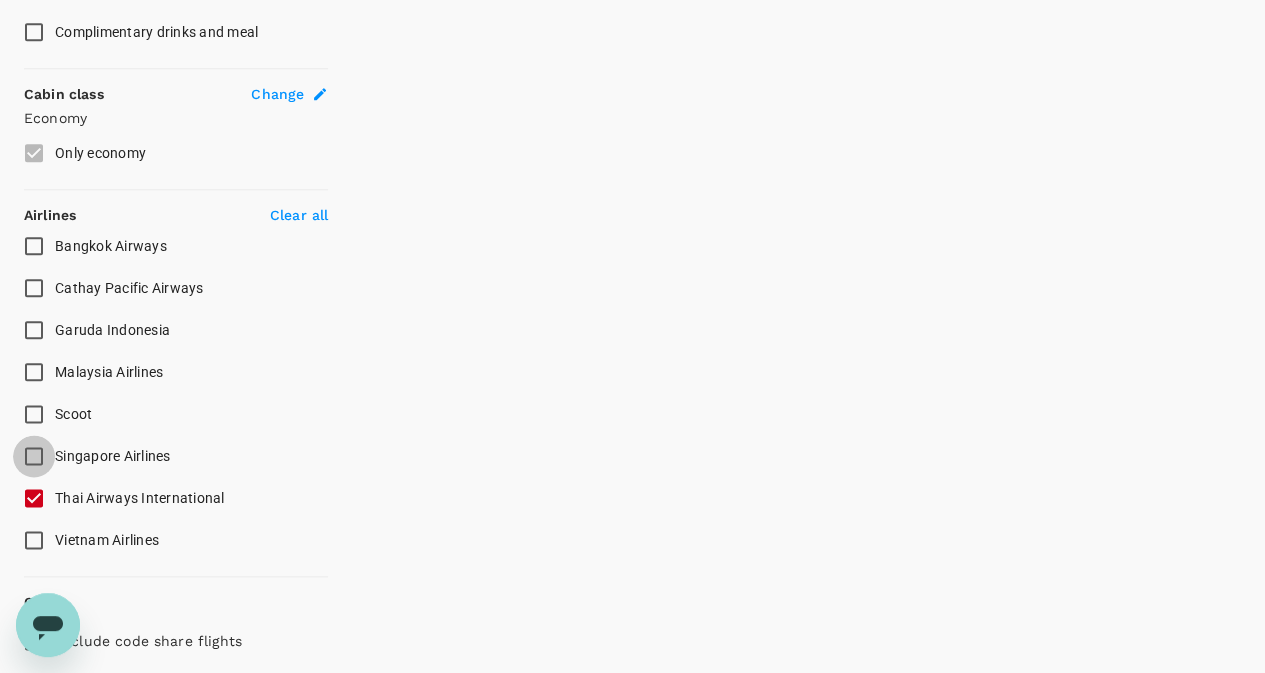 click on "Singapore Airlines" at bounding box center [34, 456] 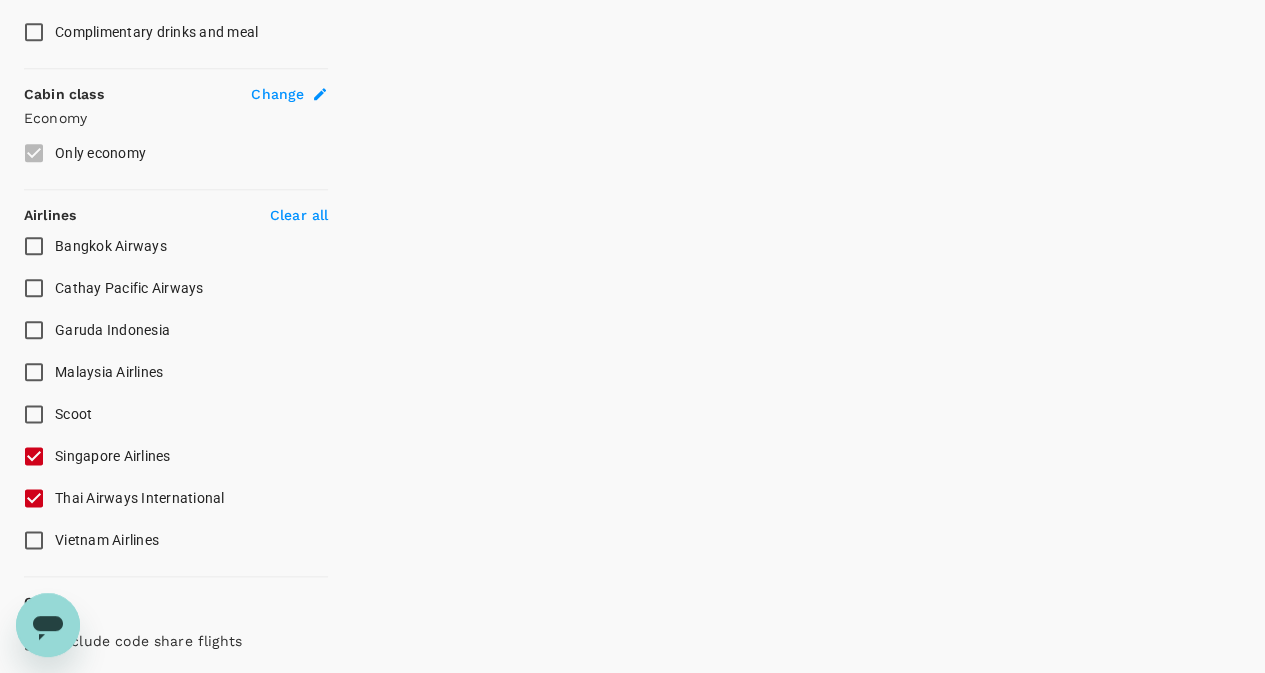 scroll, scrollTop: 1099, scrollLeft: 0, axis: vertical 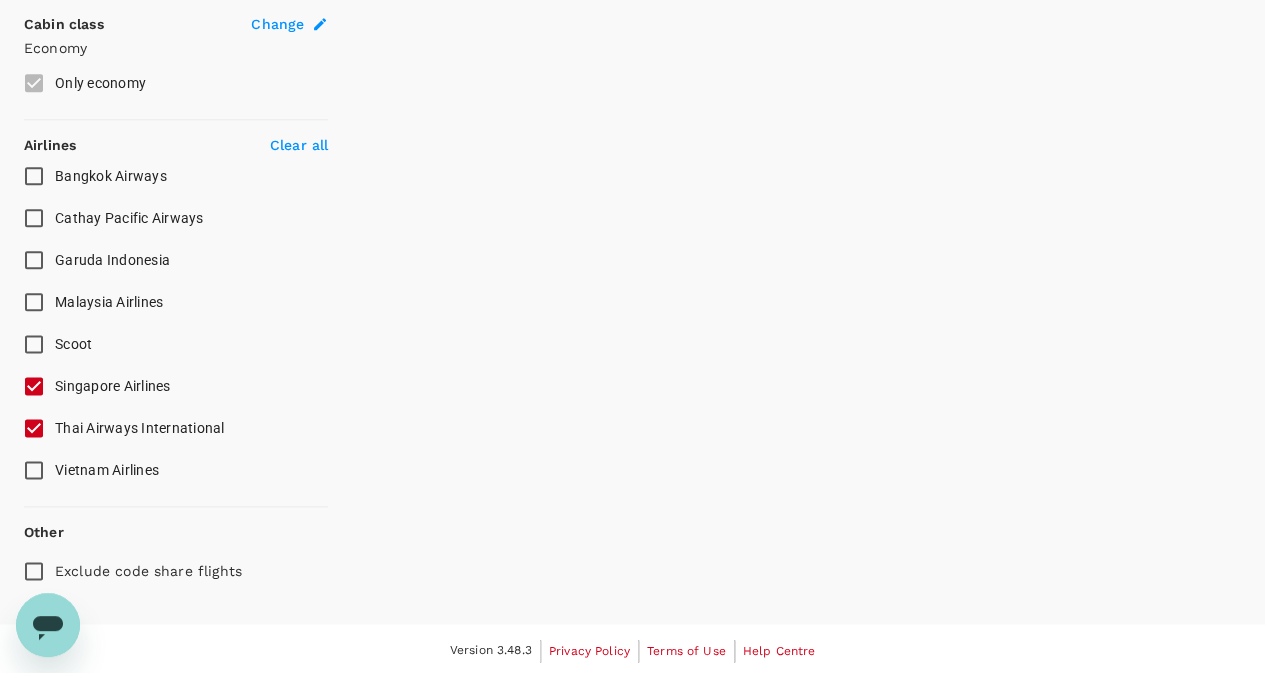click on "Exclude code share flights" at bounding box center (34, 571) 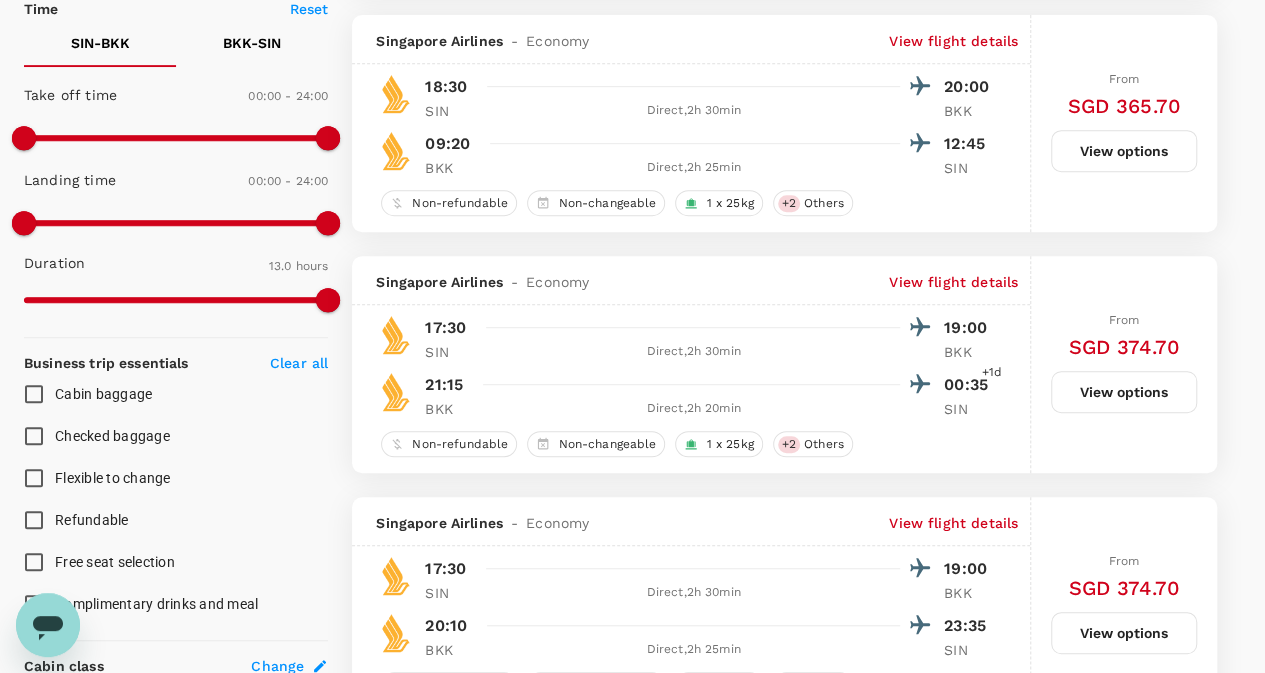 scroll, scrollTop: 456, scrollLeft: 0, axis: vertical 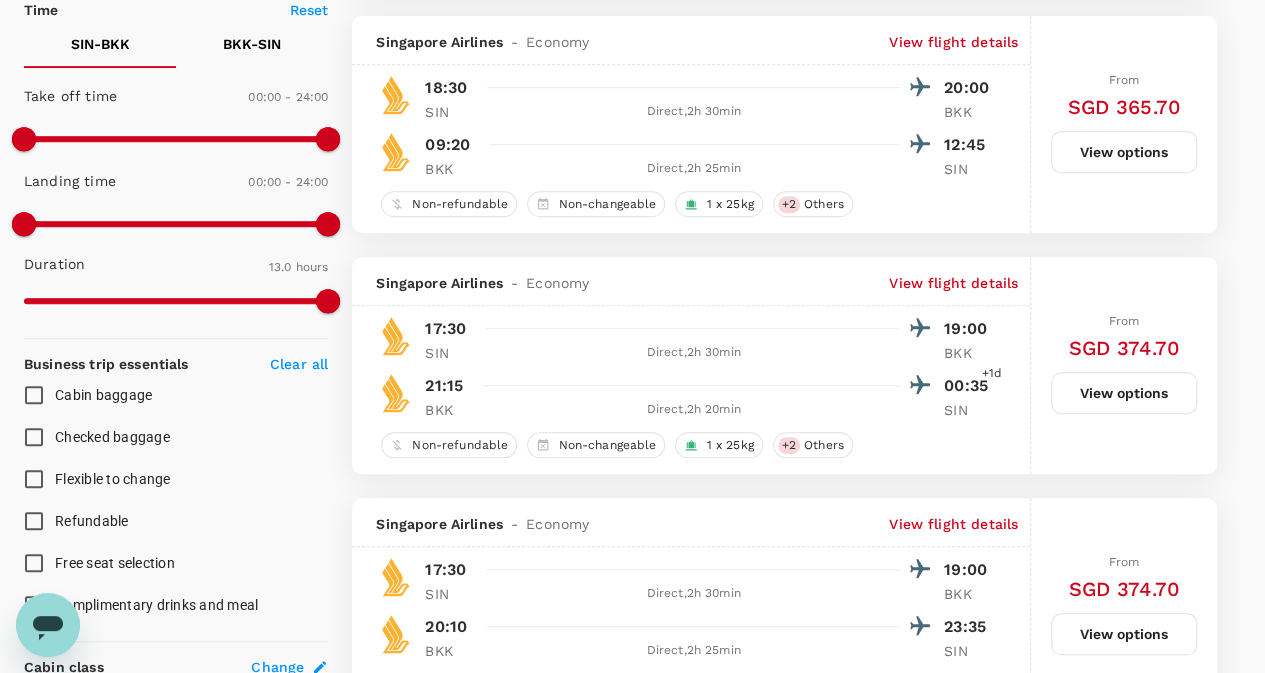 checkbox on "false" 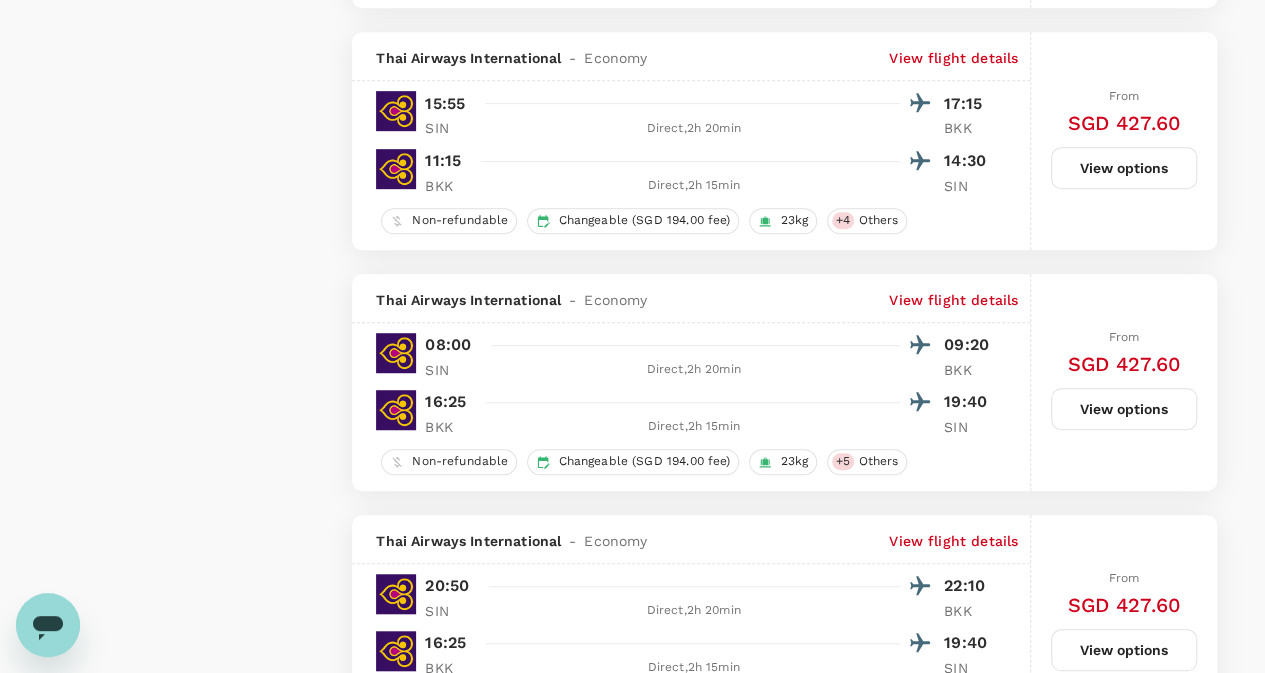 scroll, scrollTop: 4734, scrollLeft: 0, axis: vertical 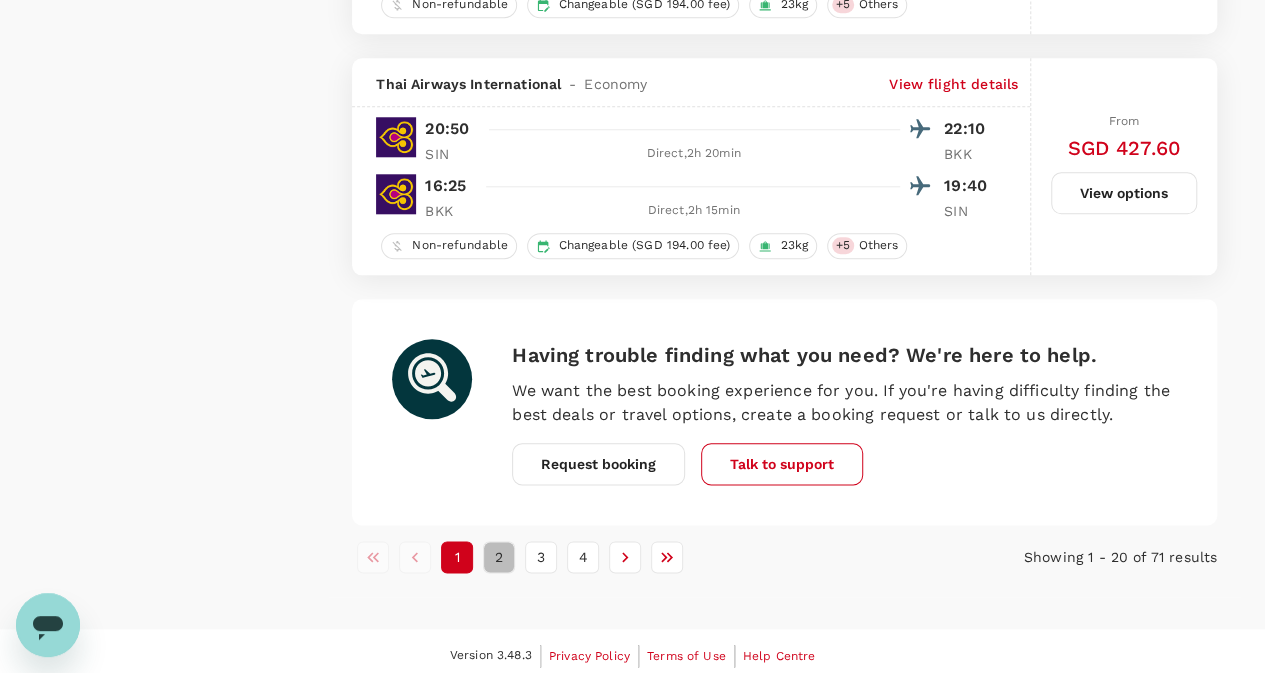 click on "2" at bounding box center (499, 557) 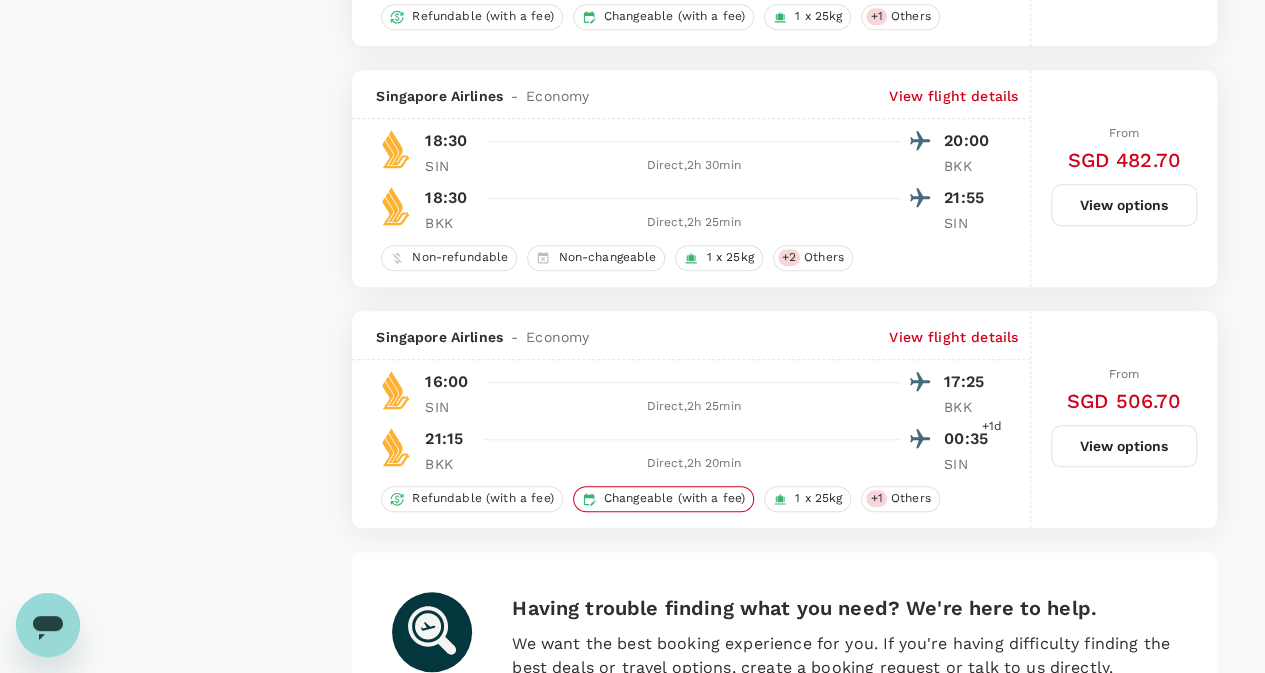 scroll, scrollTop: 4734, scrollLeft: 0, axis: vertical 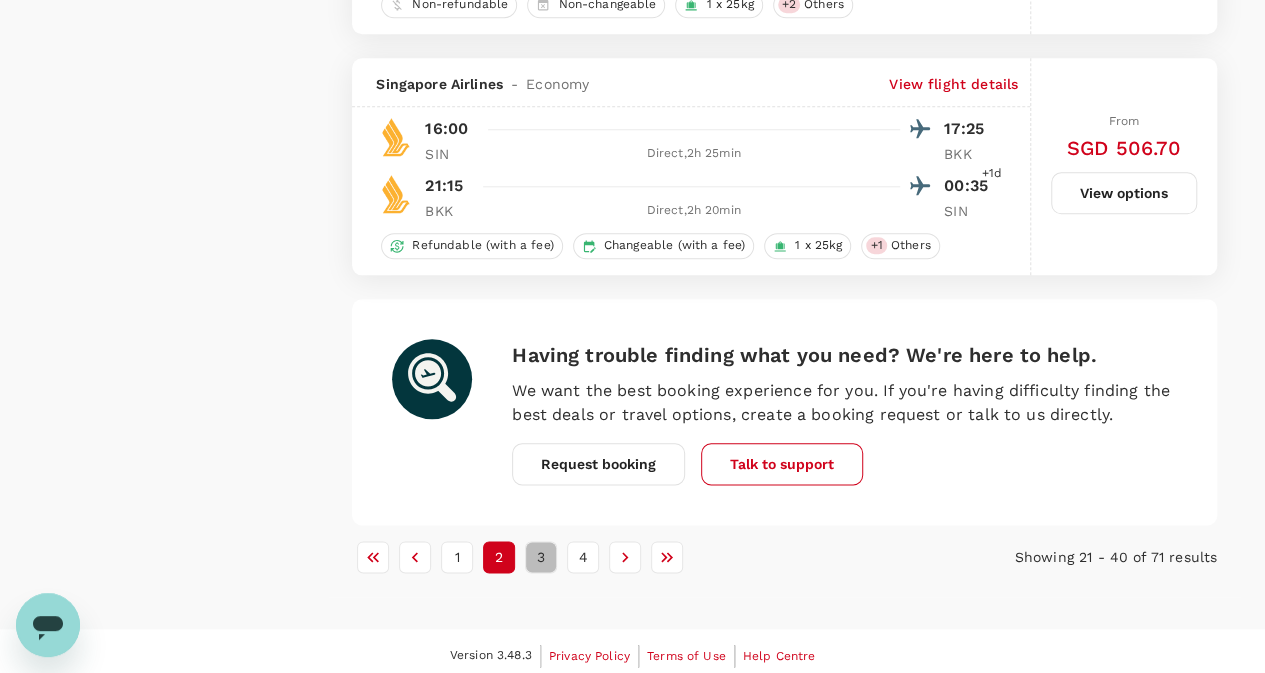 click on "3" at bounding box center (541, 557) 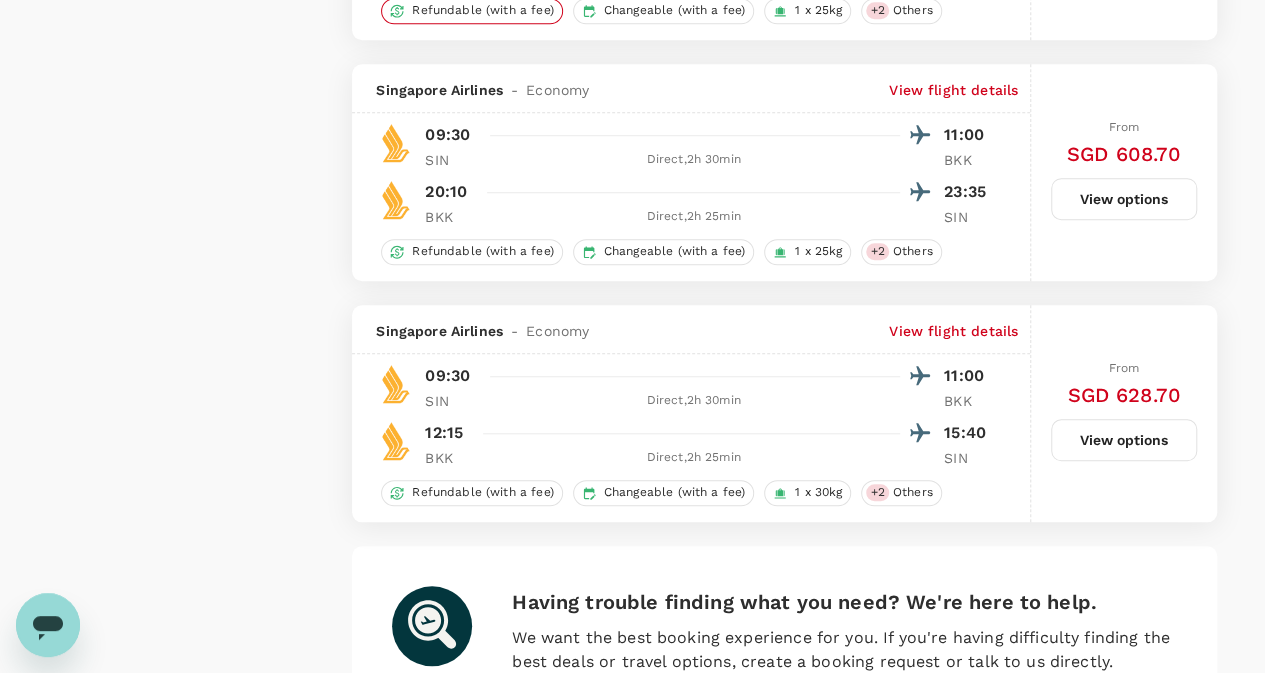 scroll, scrollTop: 4734, scrollLeft: 0, axis: vertical 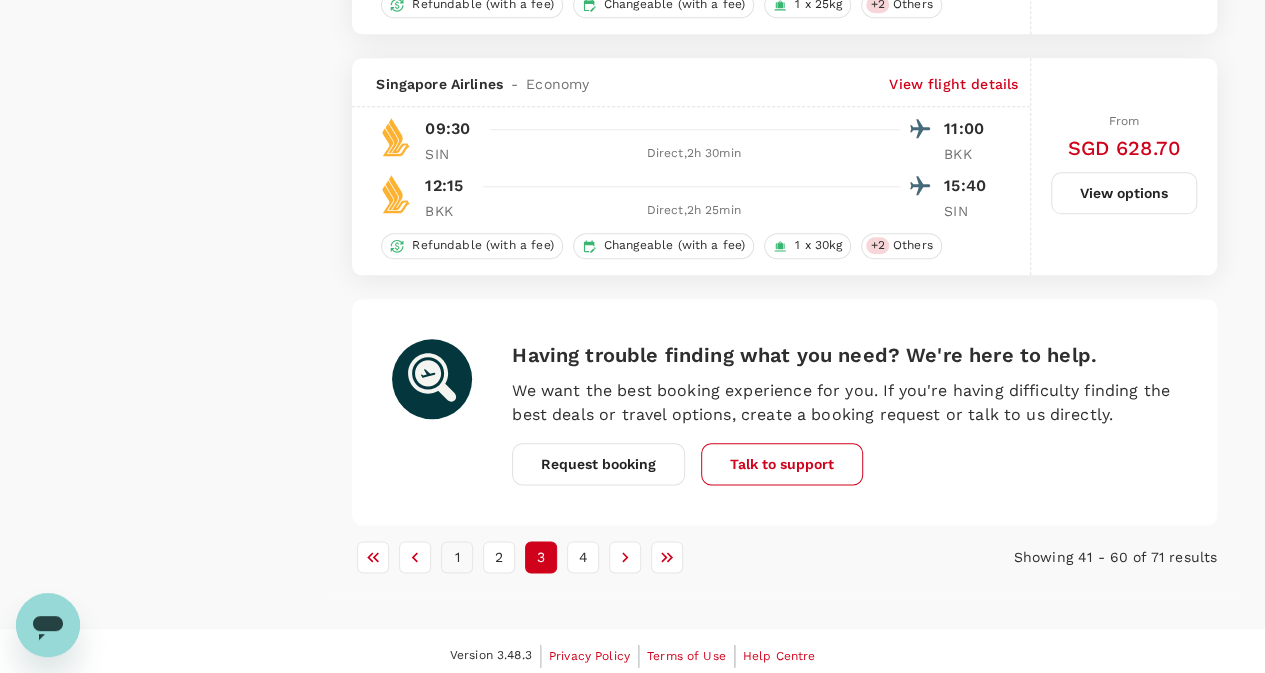 click on "1" at bounding box center (457, 557) 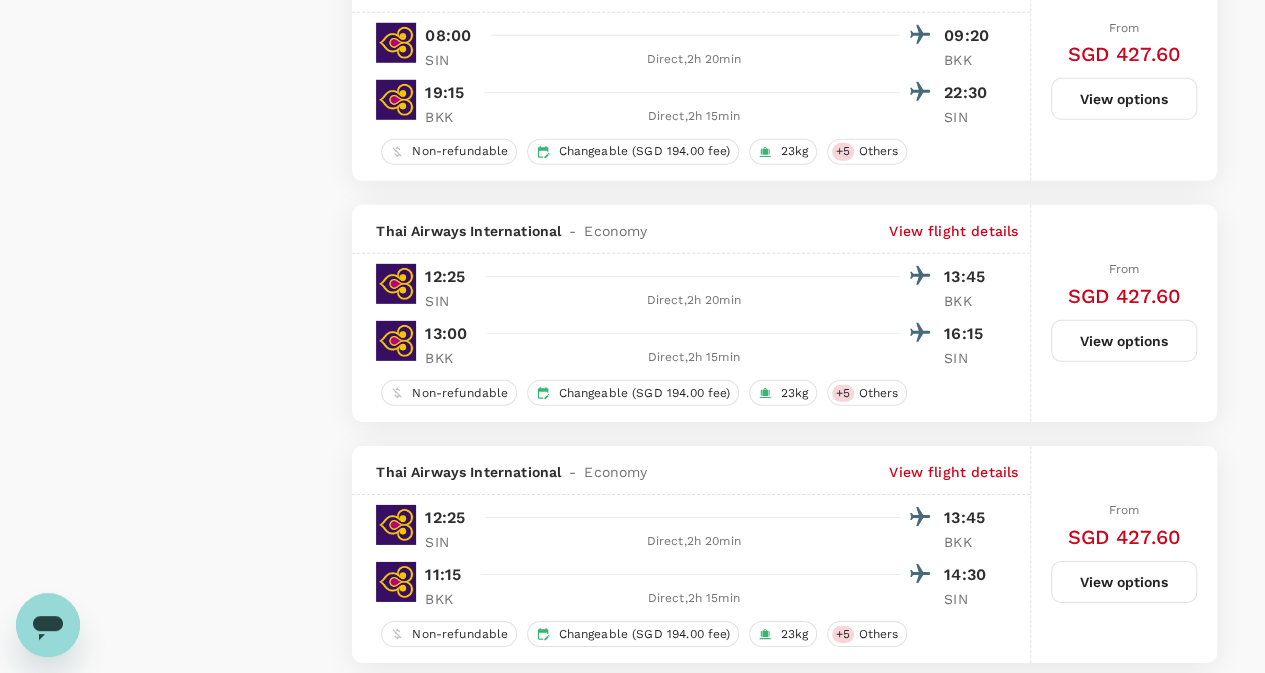 scroll, scrollTop: 2900, scrollLeft: 0, axis: vertical 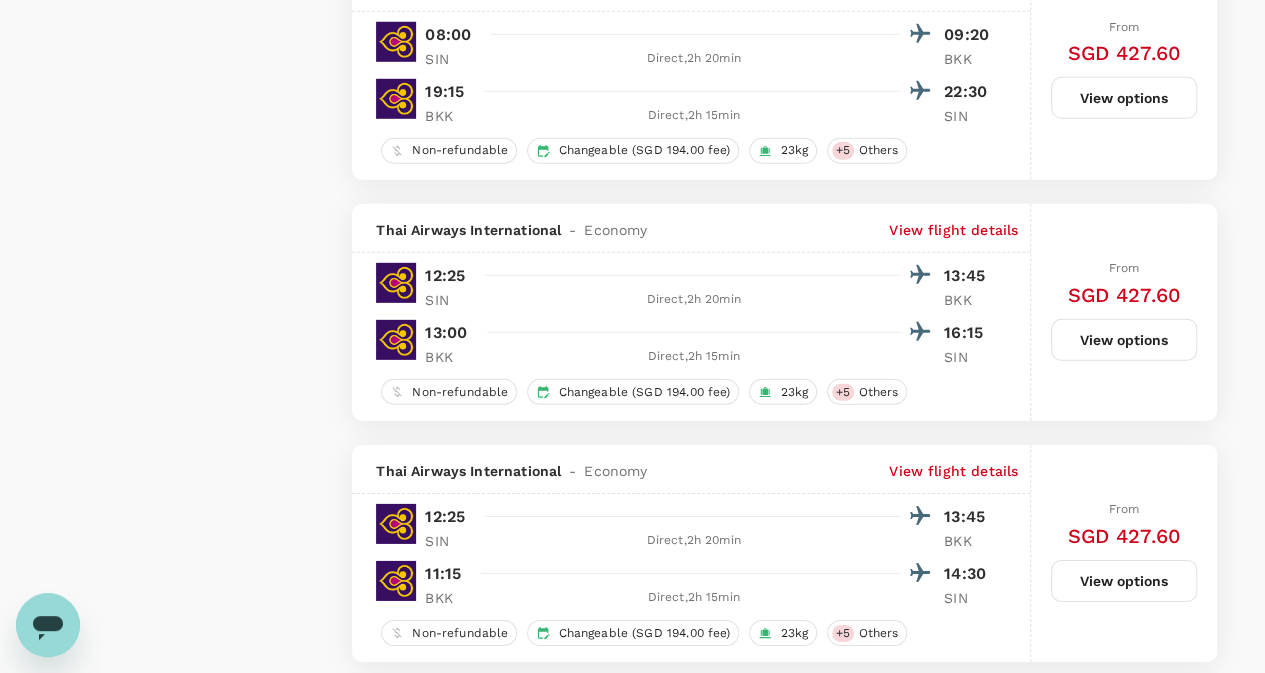 click on "View flight details" at bounding box center [953, 230] 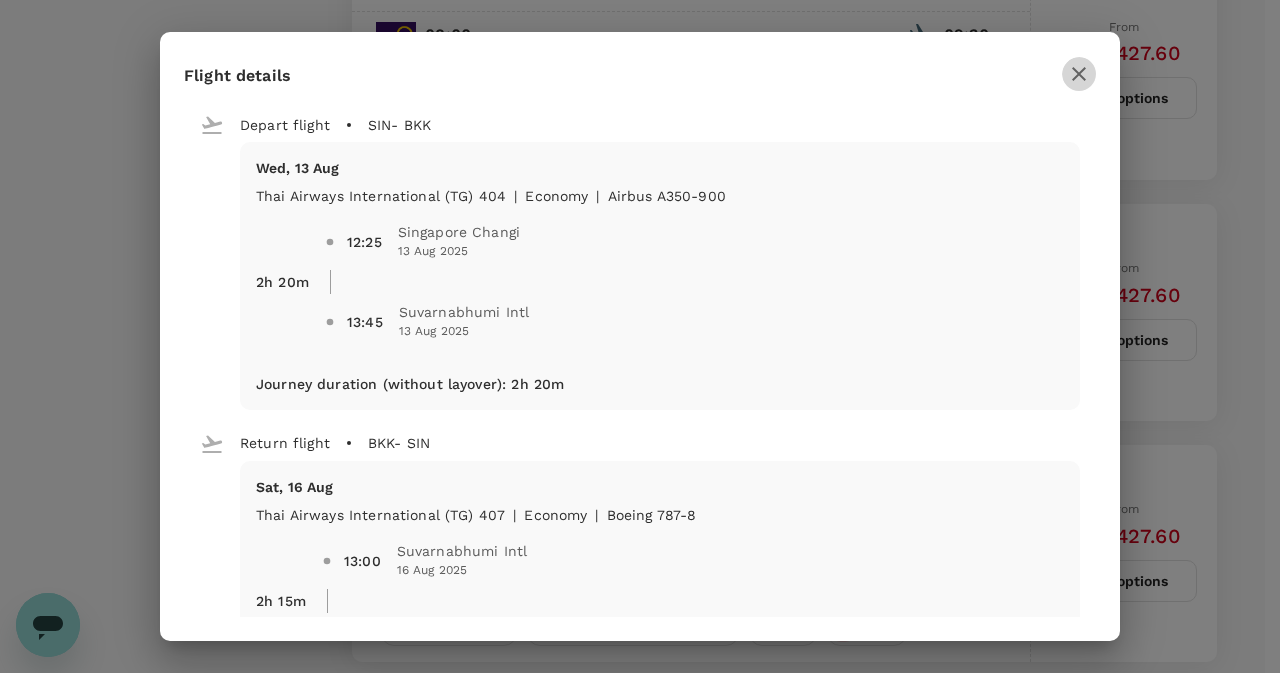 click at bounding box center (1079, 74) 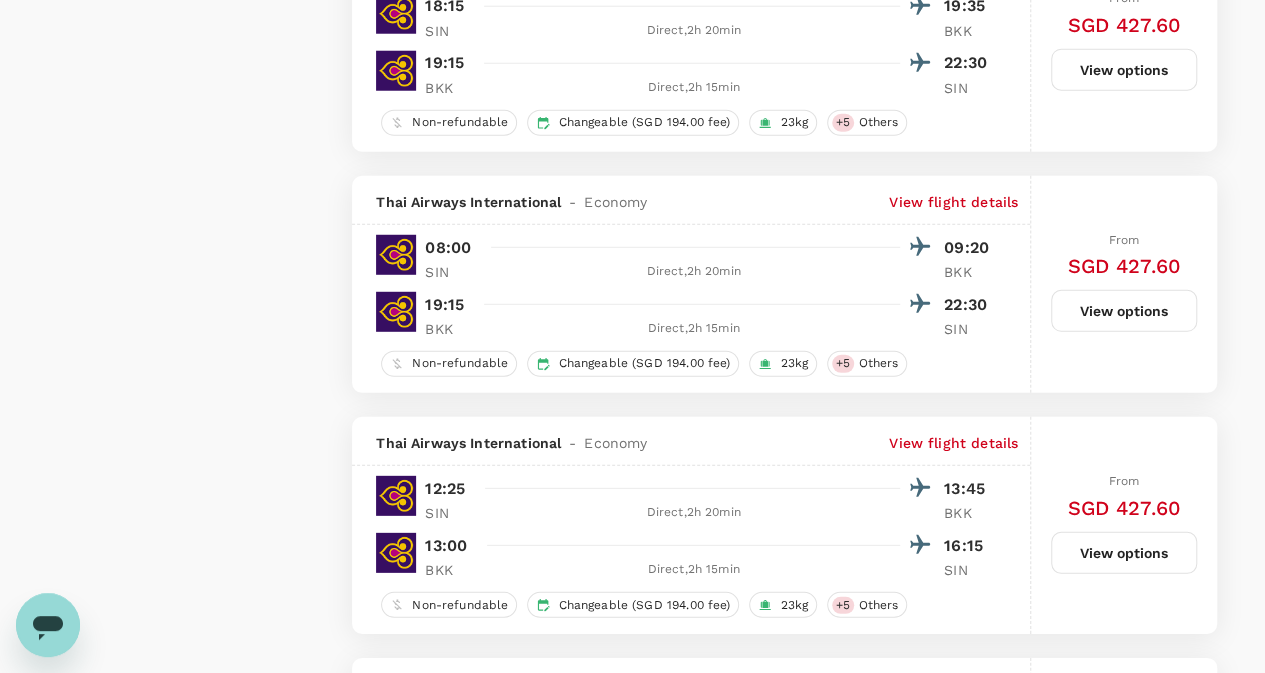 scroll, scrollTop: 2668, scrollLeft: 0, axis: vertical 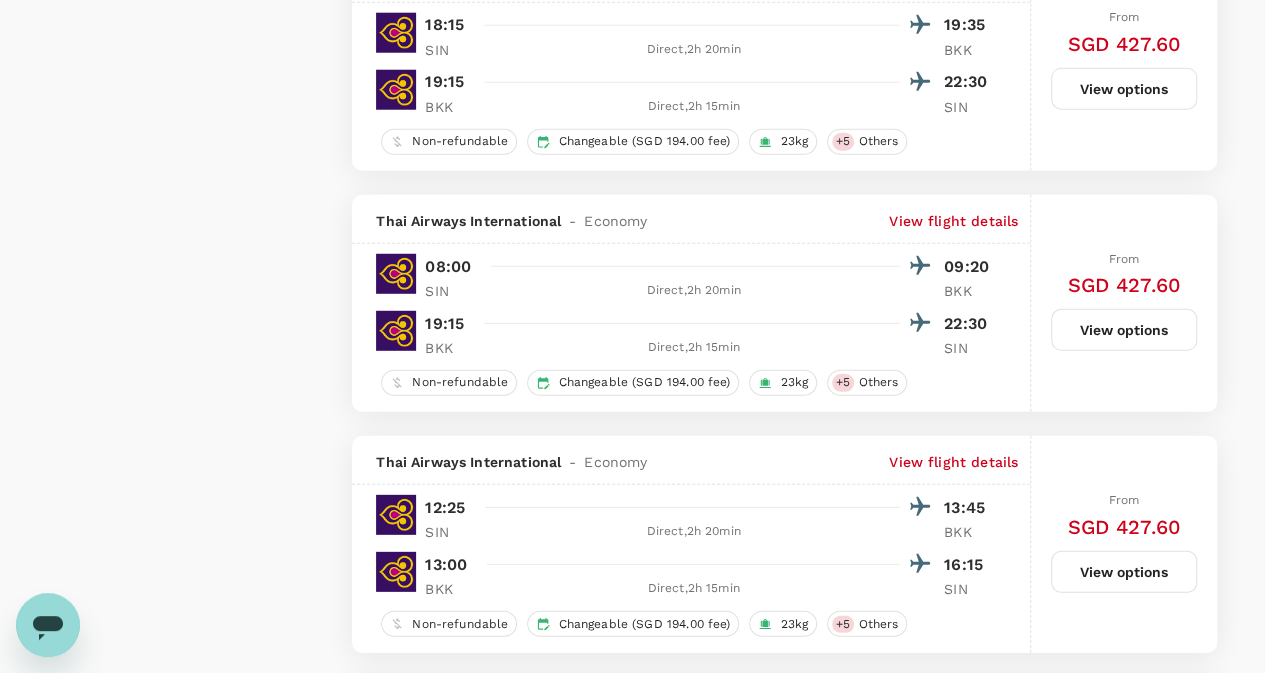 click on "View flight details" at bounding box center (953, 221) 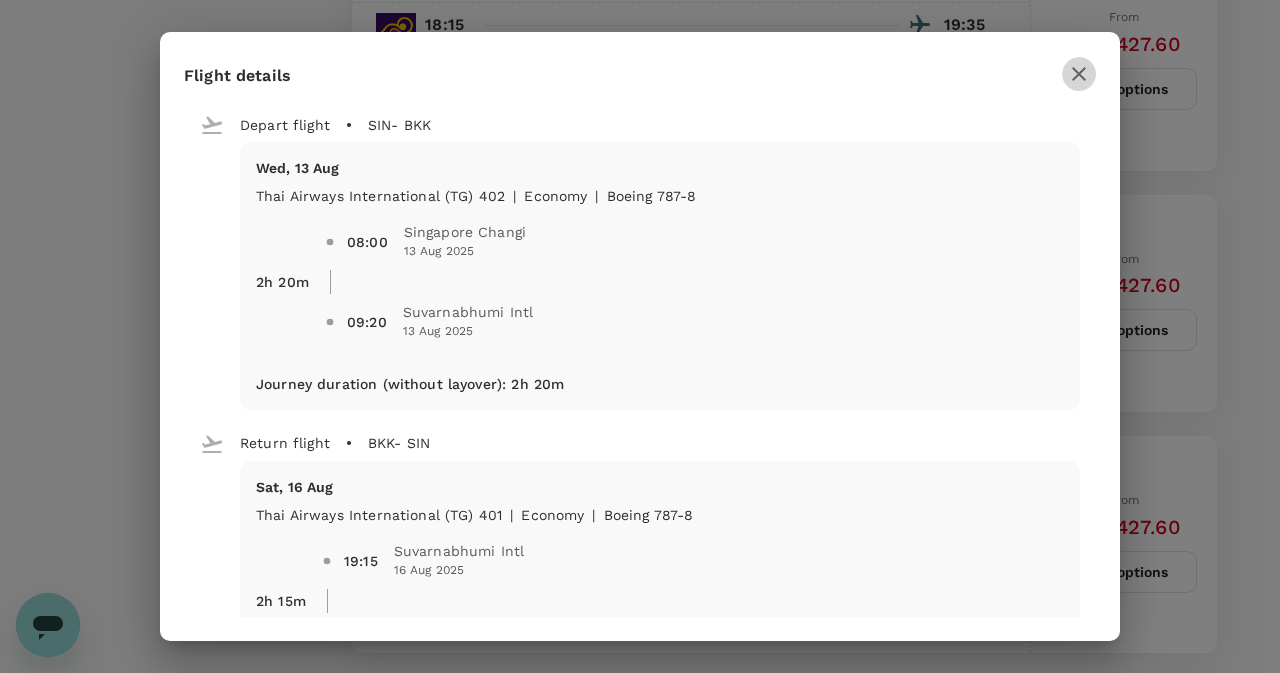 click 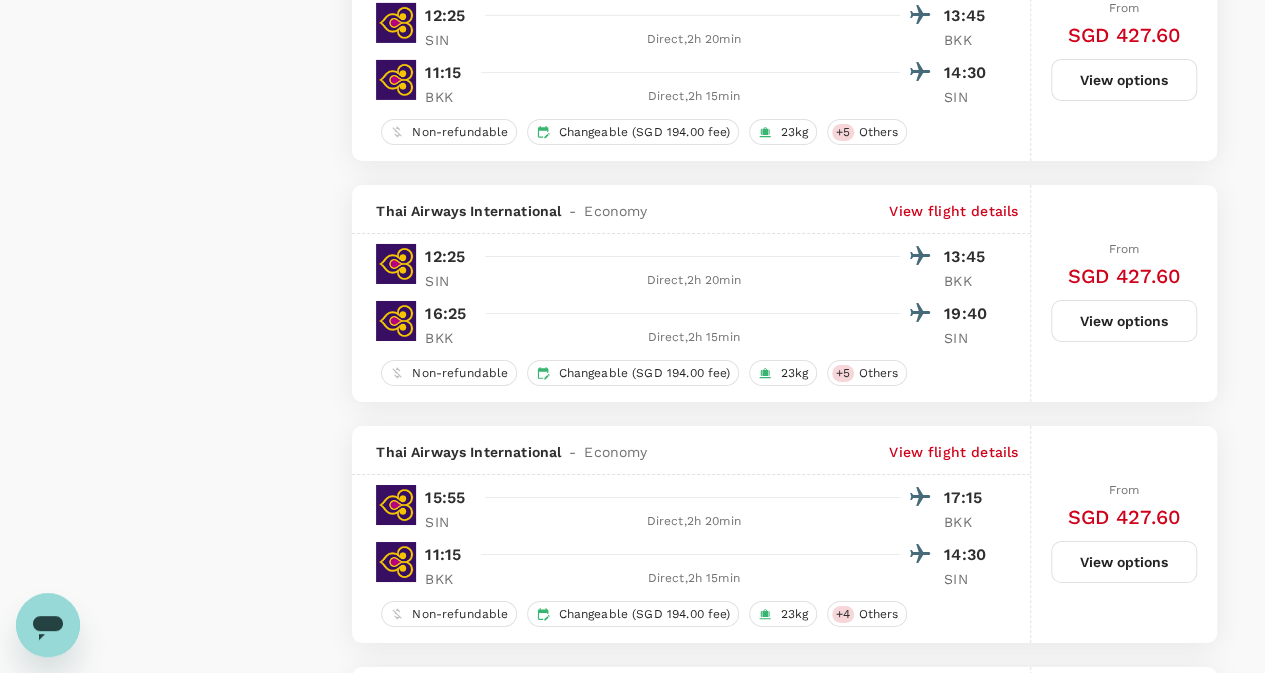 scroll, scrollTop: 3390, scrollLeft: 0, axis: vertical 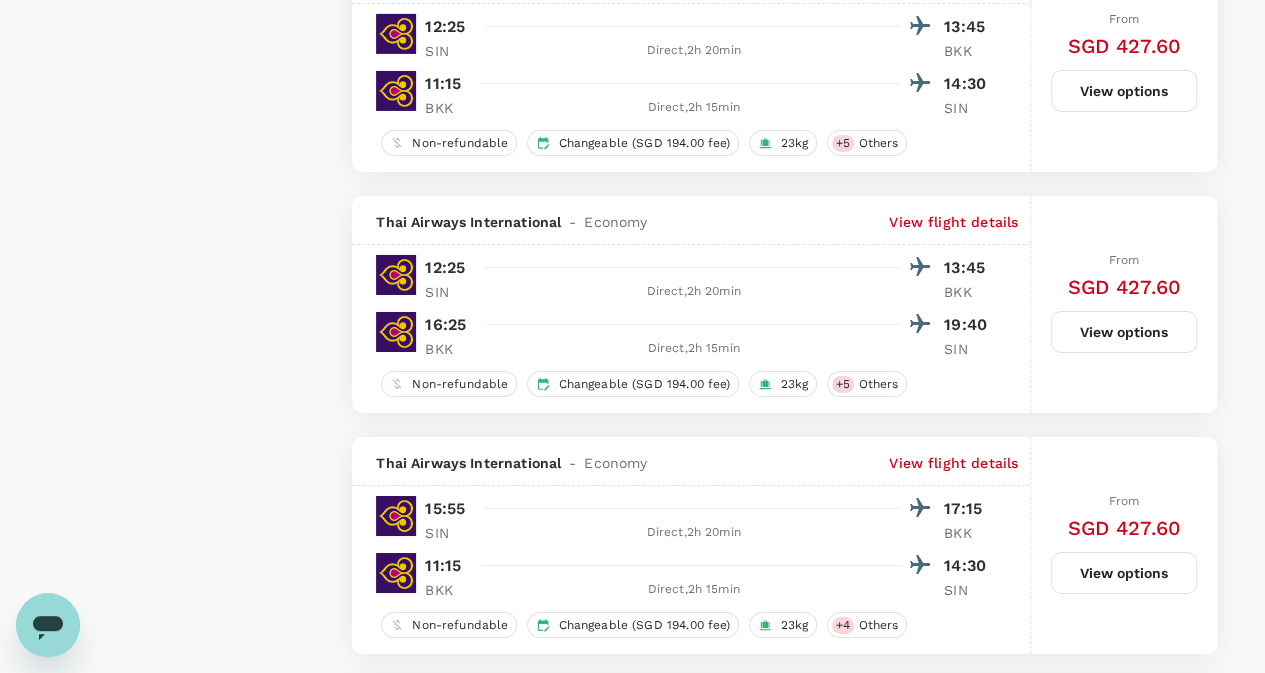 click on "View flight details" at bounding box center (953, 222) 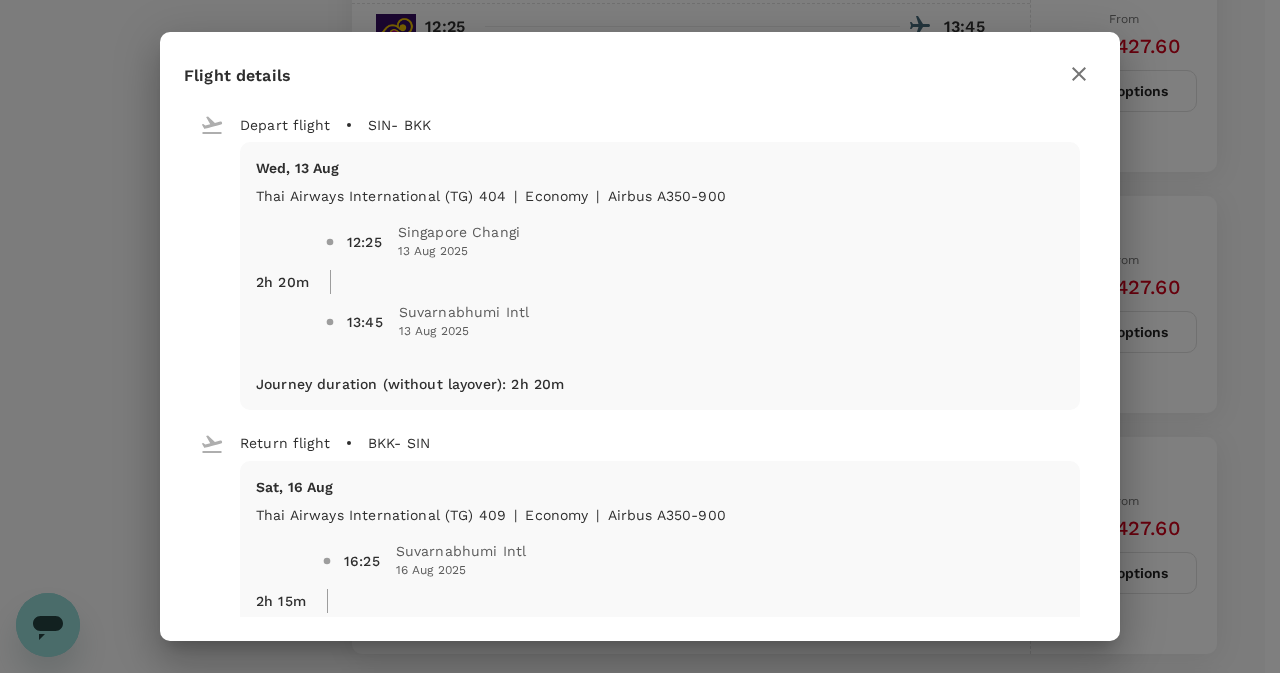 click on "Flight details Depart flight SIN - BKK Wed, 13 Aug Thai Airways International (TG) 404 | economy | Airbus A350-900 2h 20m 12:25 Singapore Changi 13 Aug 2025 13:45 Suvarnabhumi Intl 16 Aug 2025 19:40 Singapore Changi 16 Aug 2025 Journey duration (without layover) : 2h 15m" at bounding box center (640, 336) 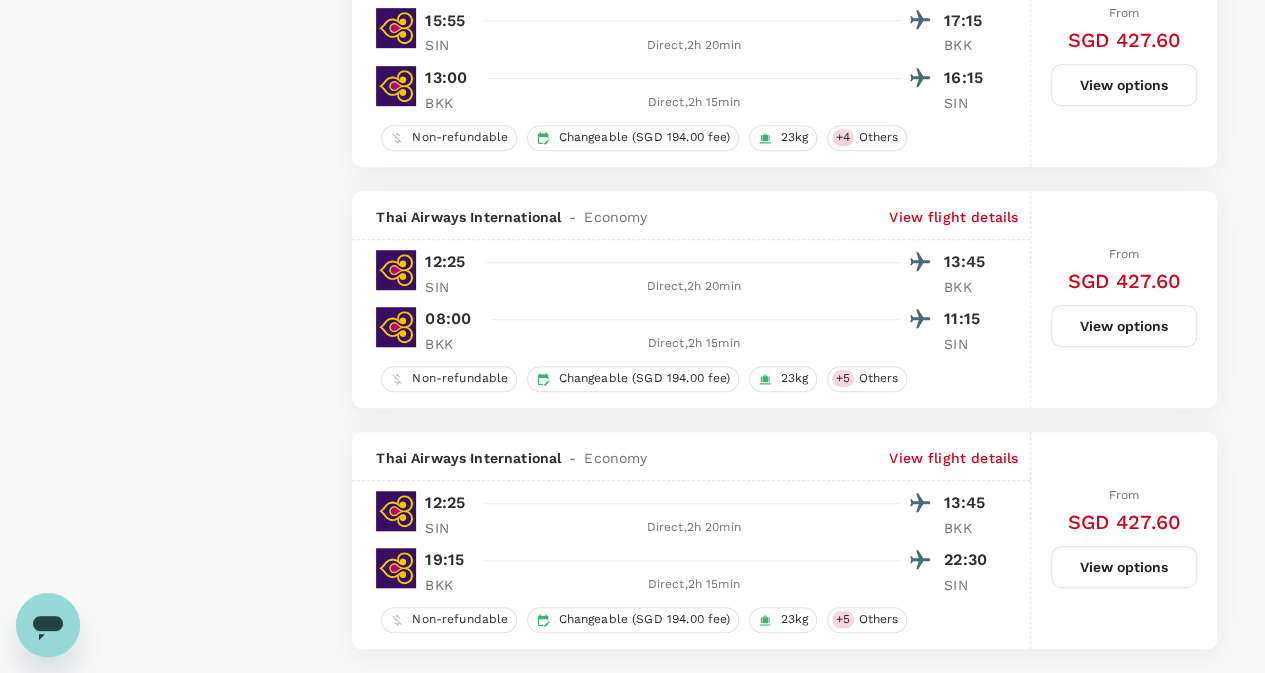 scroll, scrollTop: 4734, scrollLeft: 0, axis: vertical 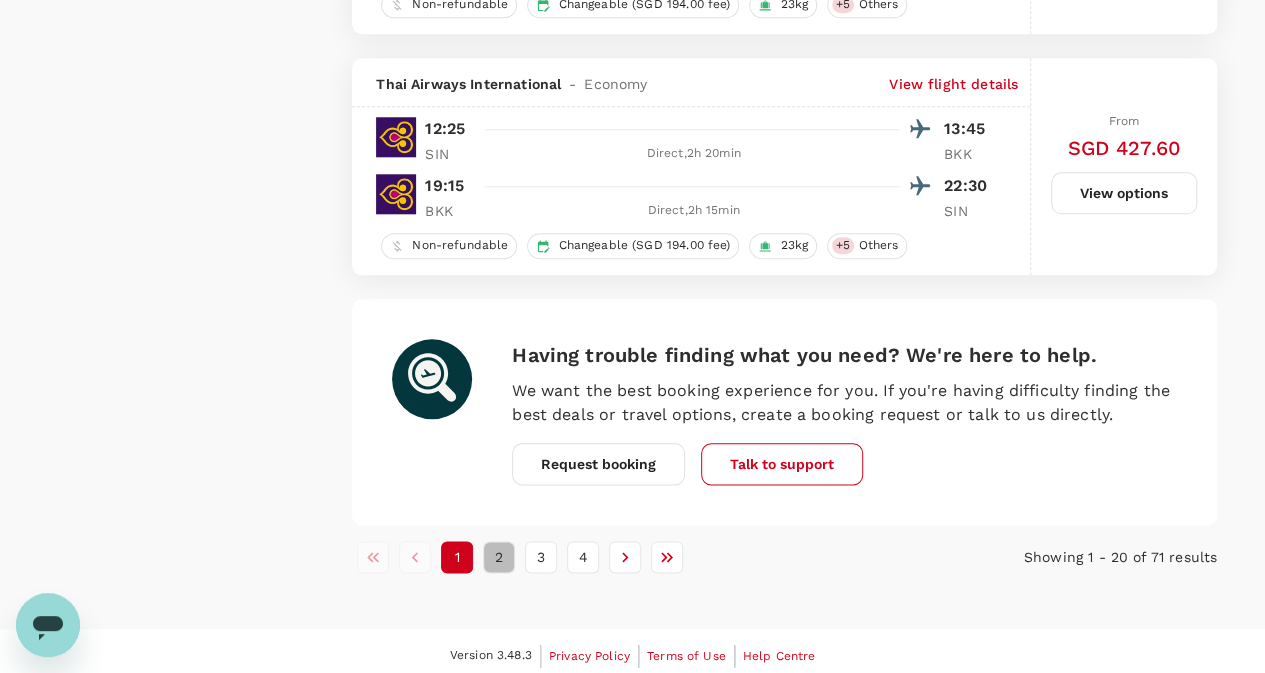 click on "2" at bounding box center [499, 557] 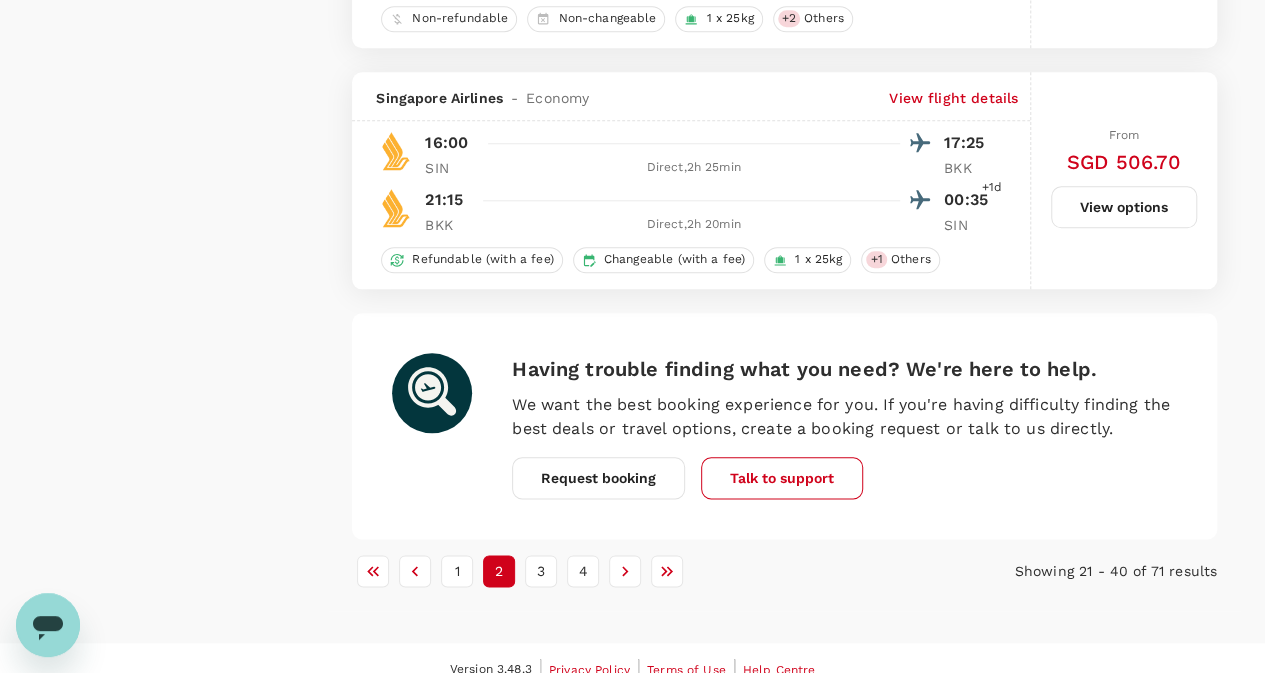 scroll, scrollTop: 4734, scrollLeft: 0, axis: vertical 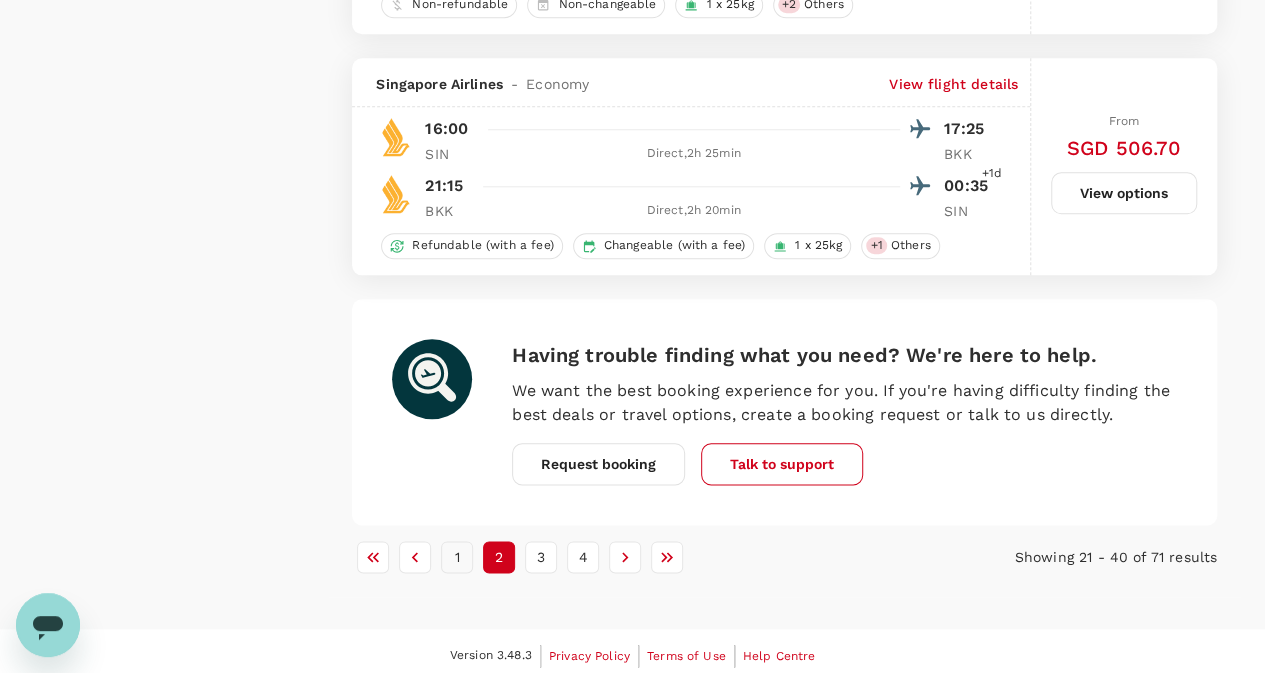 click on "1" at bounding box center [457, 557] 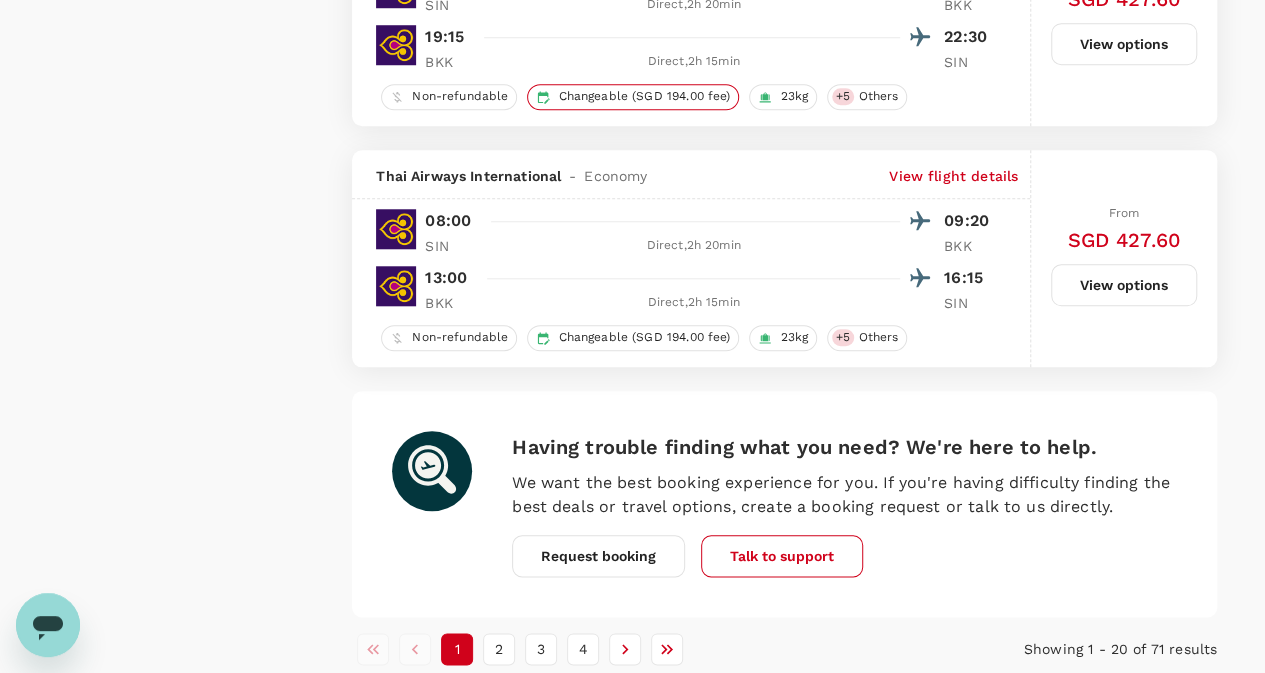 scroll, scrollTop: 4644, scrollLeft: 0, axis: vertical 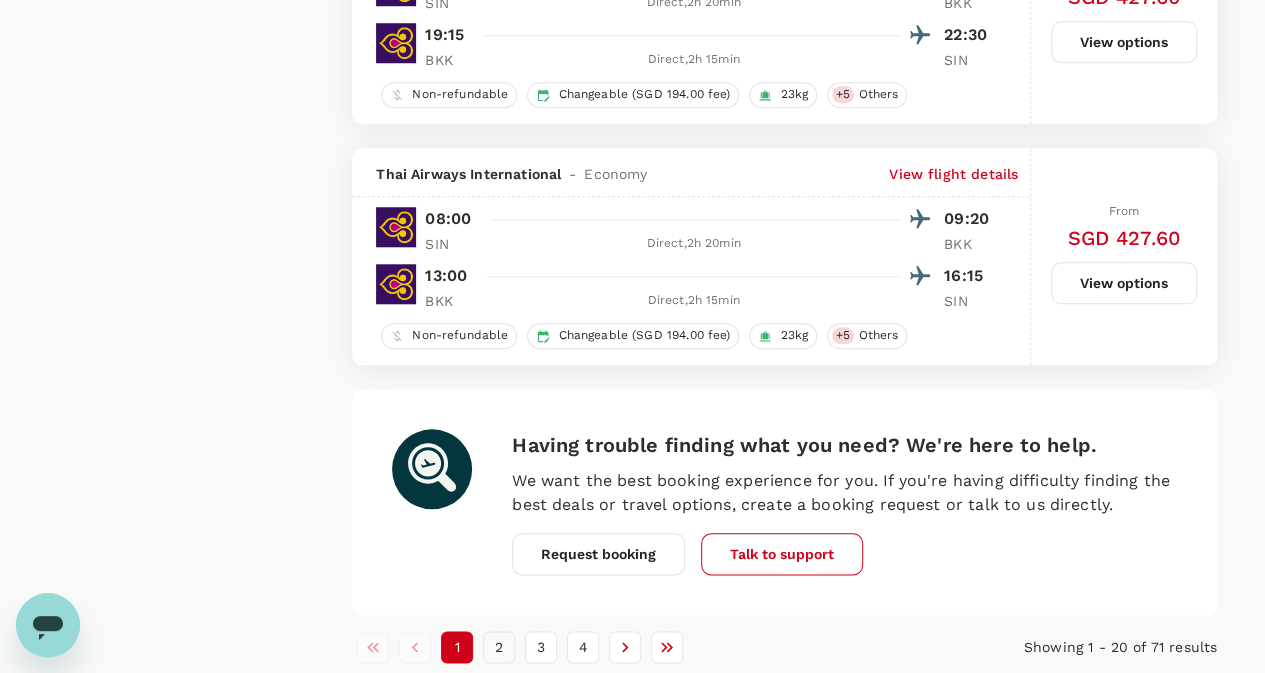 click on "2" at bounding box center [499, 647] 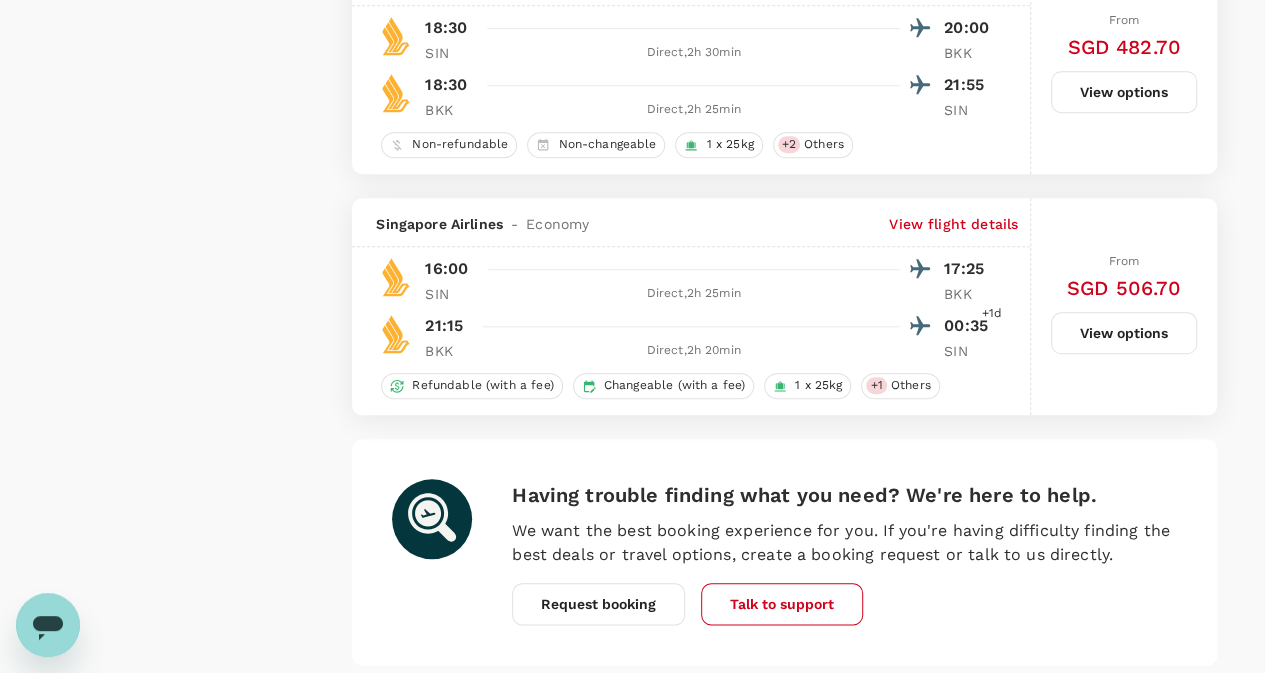scroll, scrollTop: 4734, scrollLeft: 0, axis: vertical 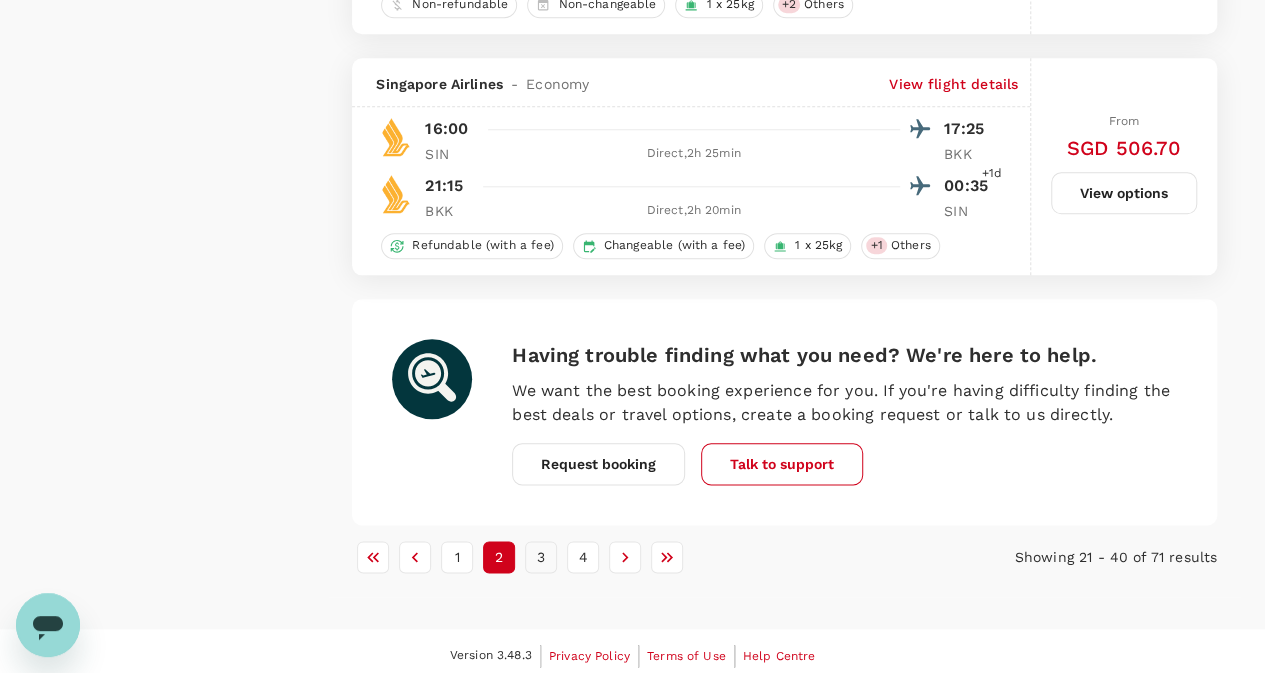 click on "3" at bounding box center (541, 557) 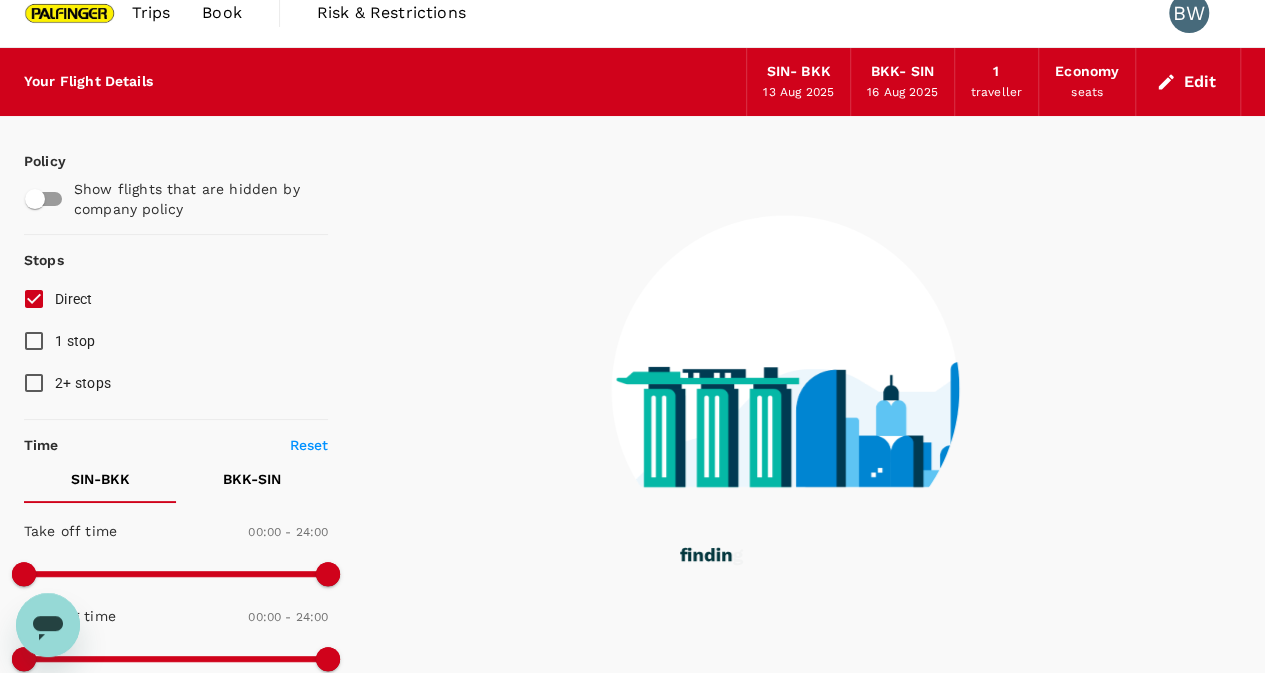 scroll, scrollTop: 0, scrollLeft: 0, axis: both 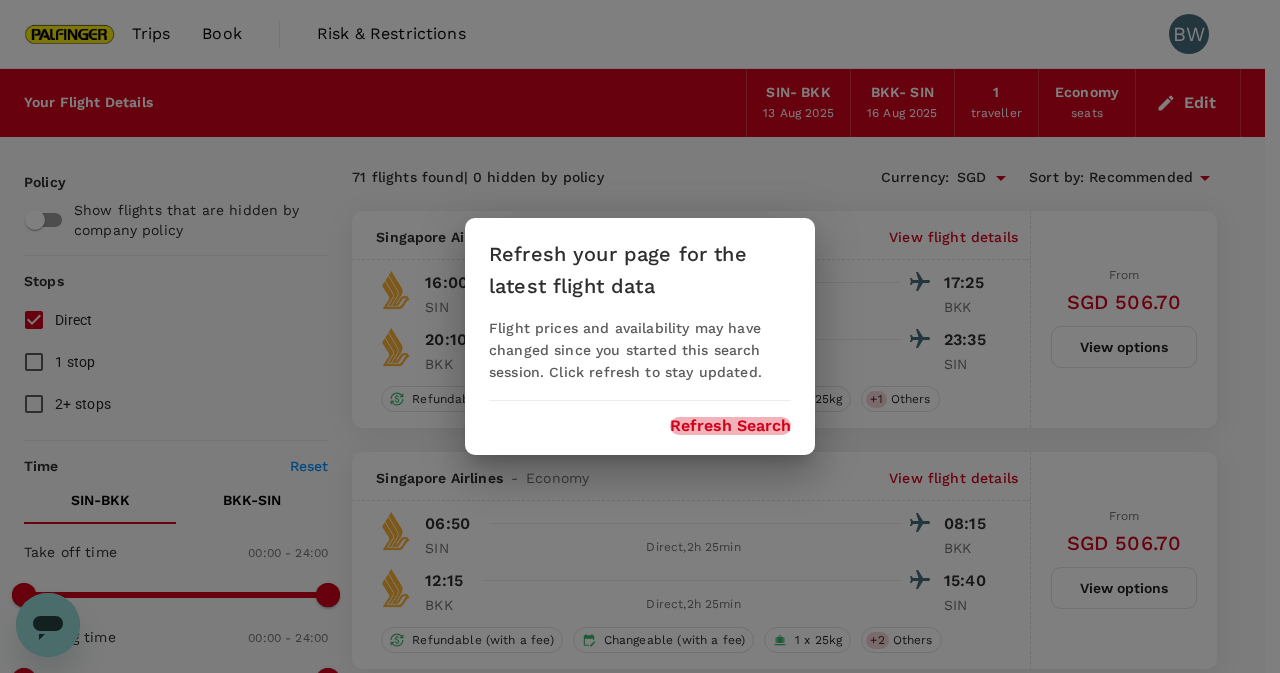 click on "Refresh Search" at bounding box center [730, 426] 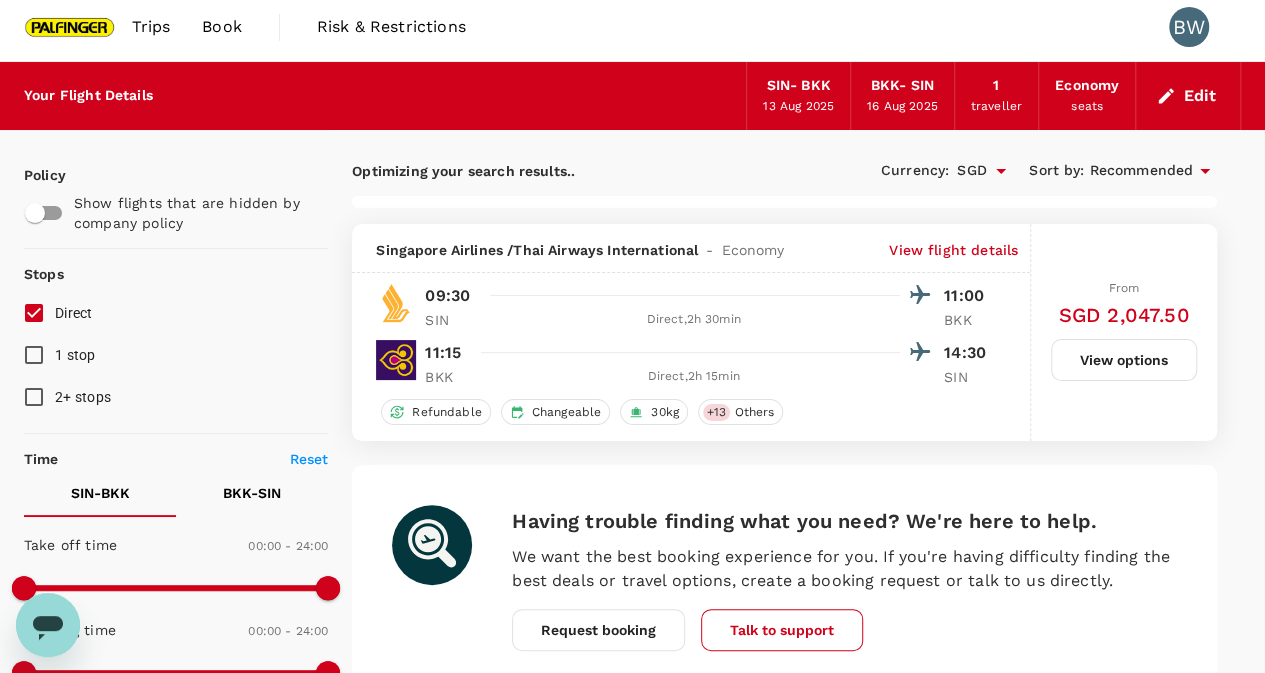 scroll, scrollTop: 0, scrollLeft: 0, axis: both 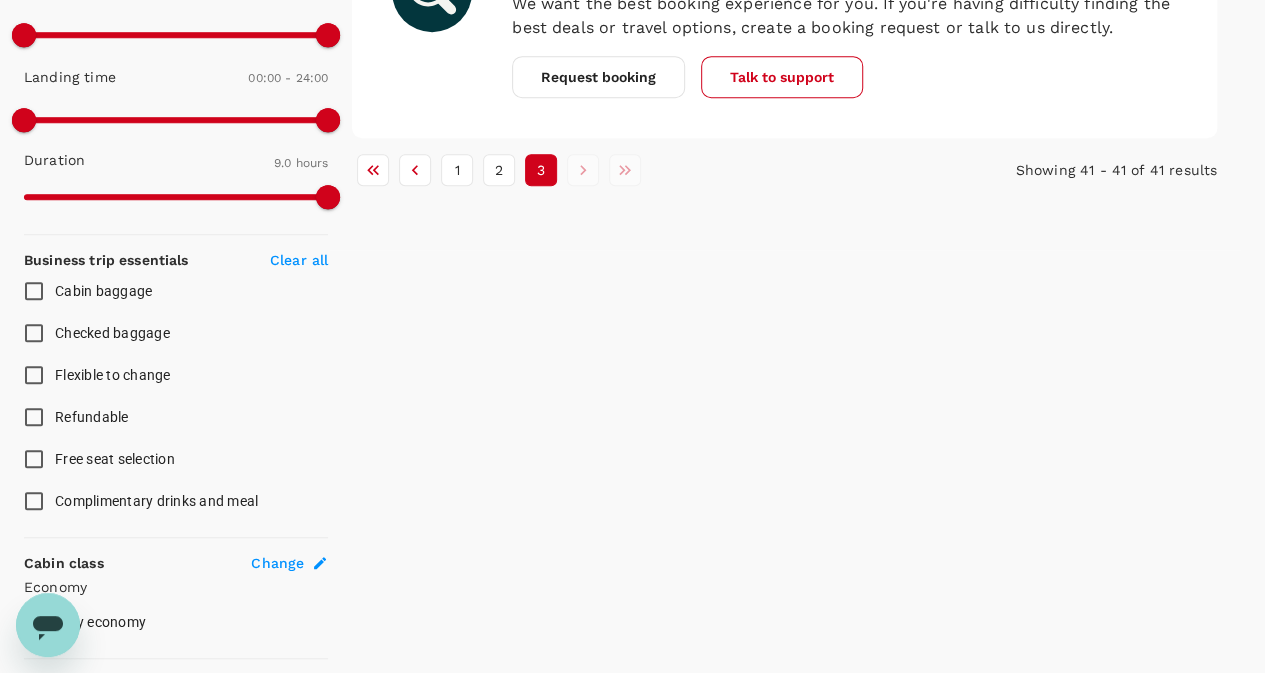 type on "725" 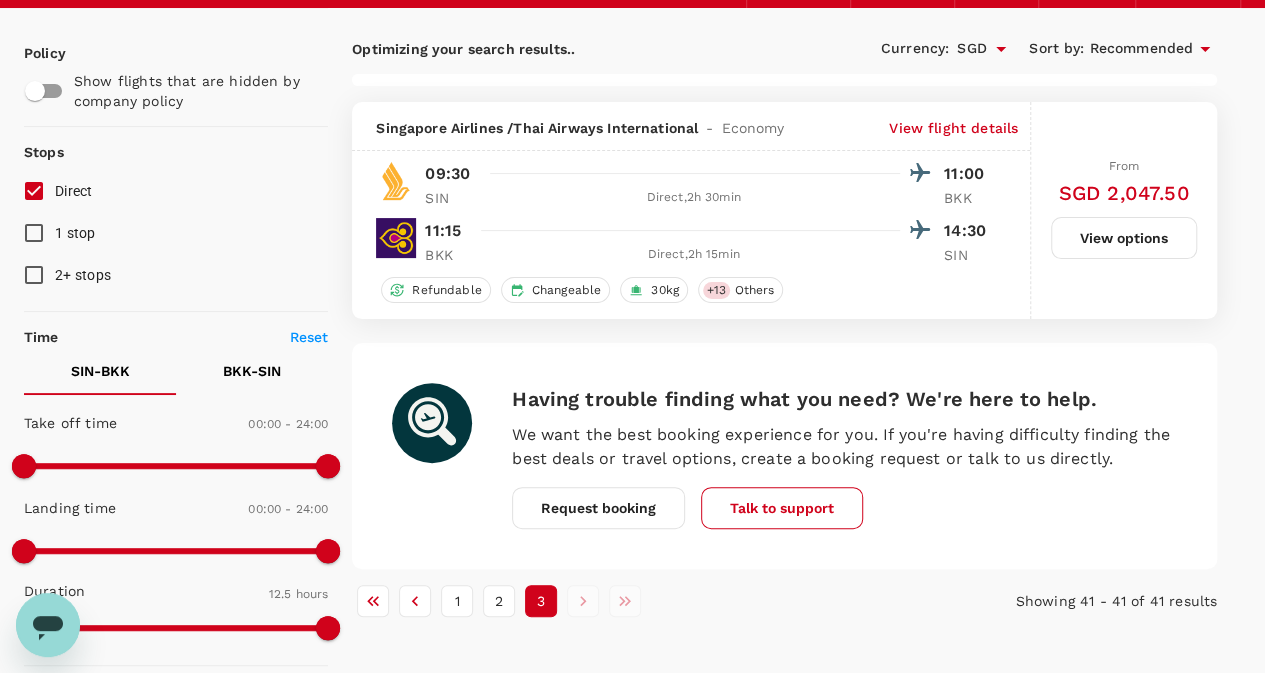 scroll, scrollTop: 128, scrollLeft: 0, axis: vertical 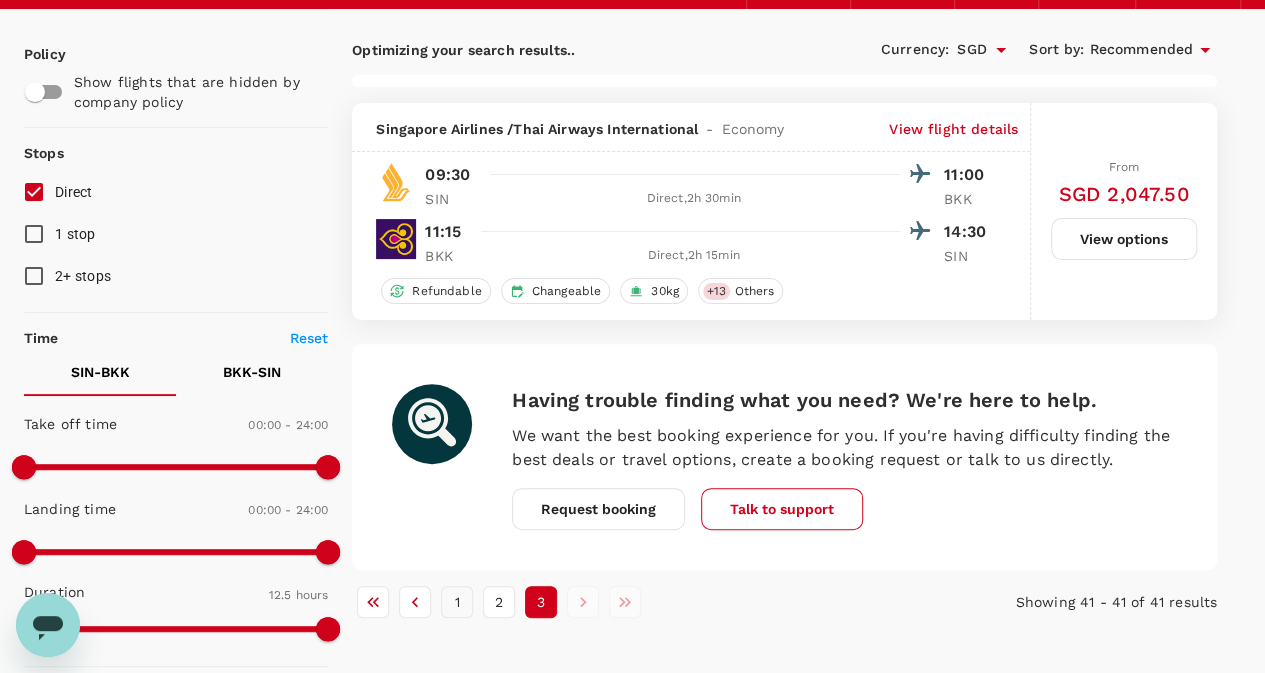 click on "1" at bounding box center (457, 602) 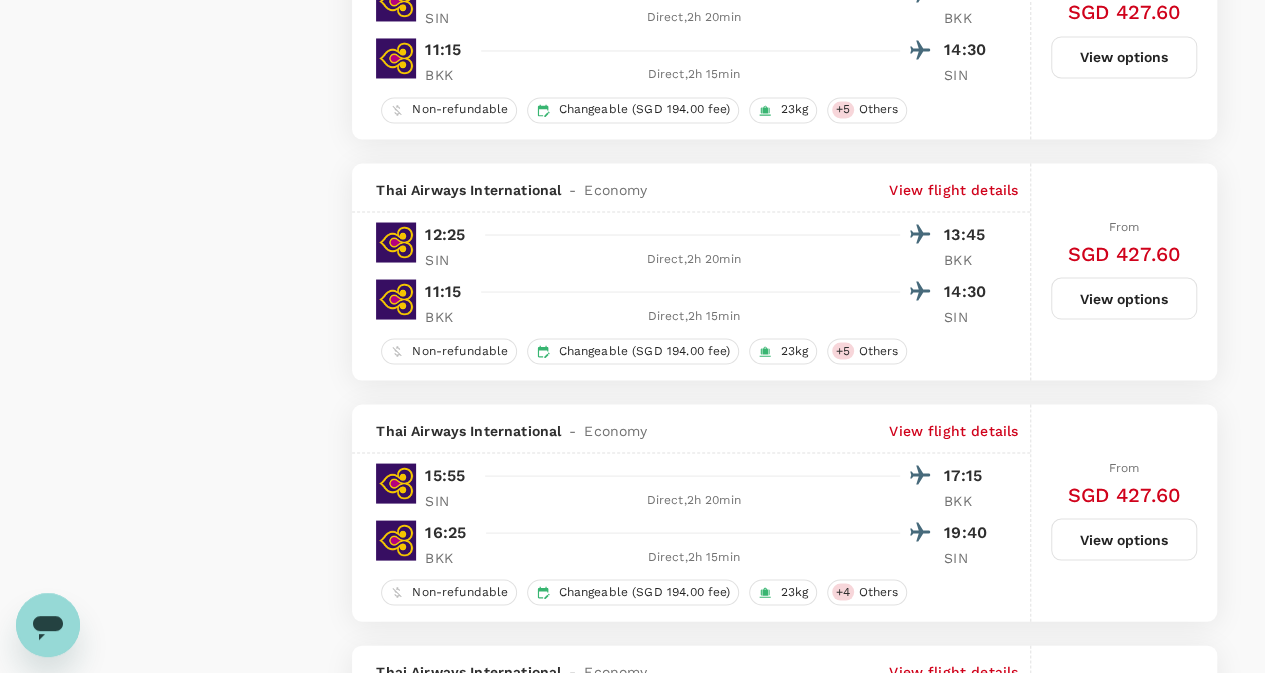 scroll, scrollTop: 1833, scrollLeft: 0, axis: vertical 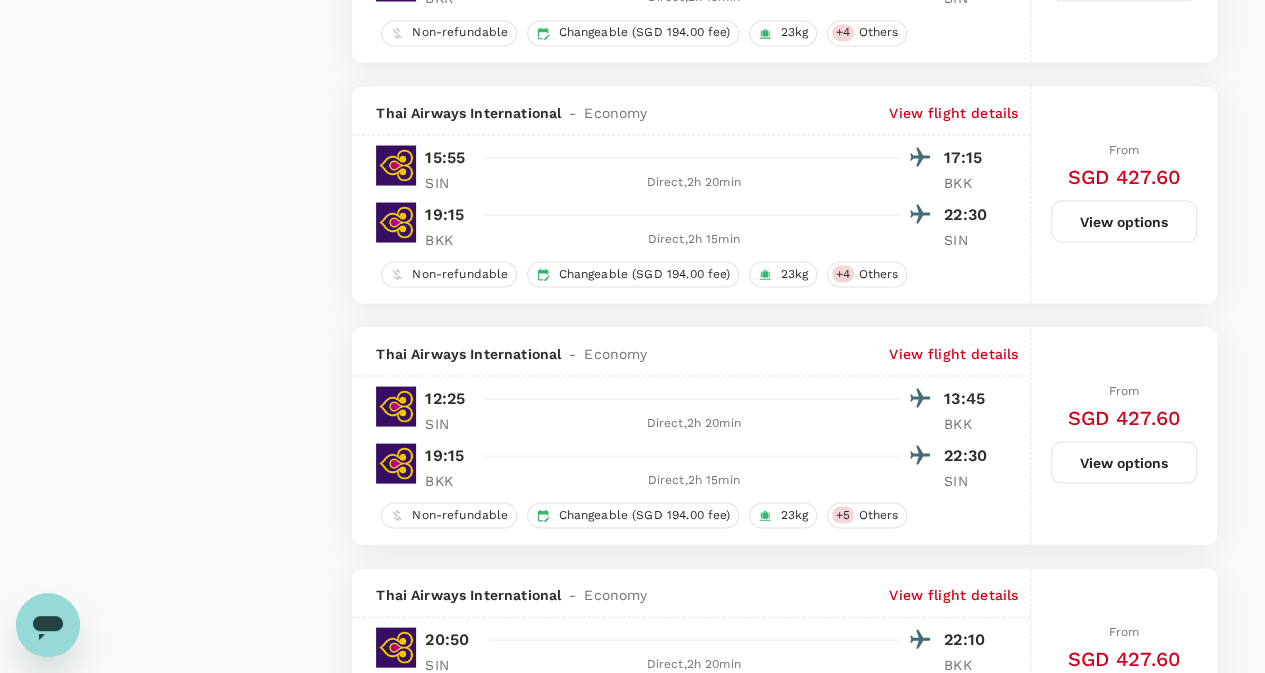 type on "1065" 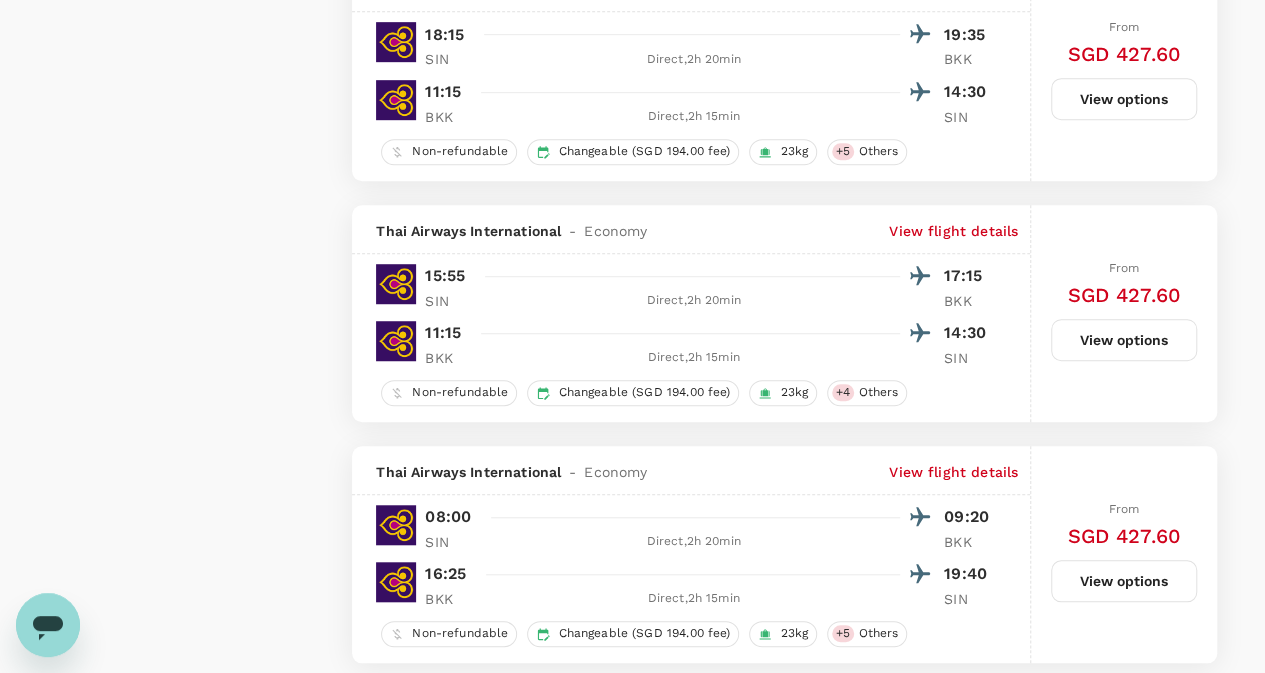 scroll, scrollTop: 4456, scrollLeft: 0, axis: vertical 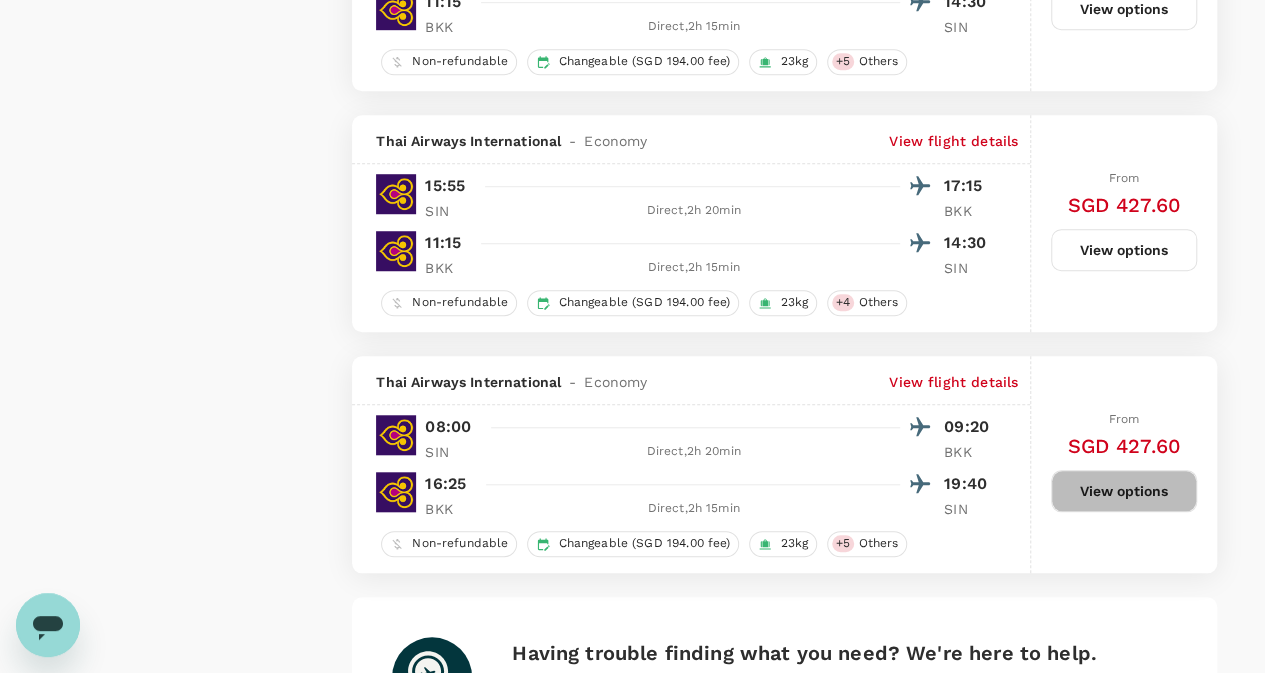 click on "View options" at bounding box center [1124, 491] 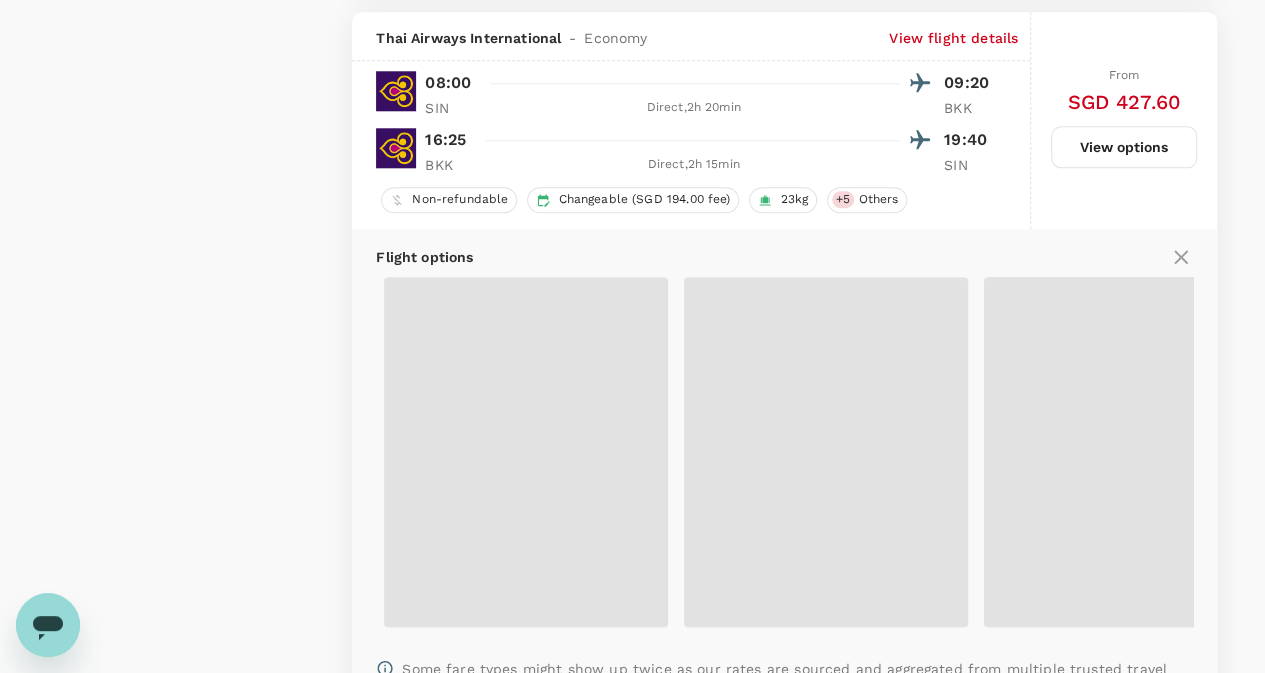 scroll, scrollTop: 4804, scrollLeft: 0, axis: vertical 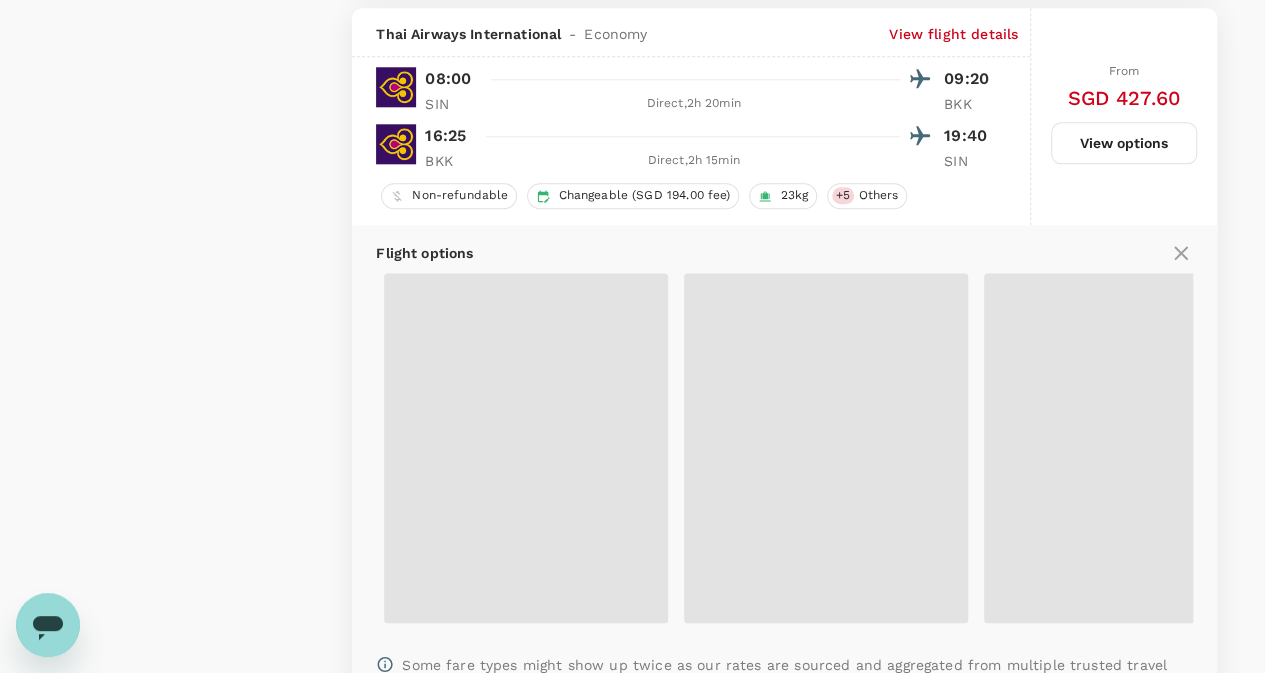 checkbox on "false" 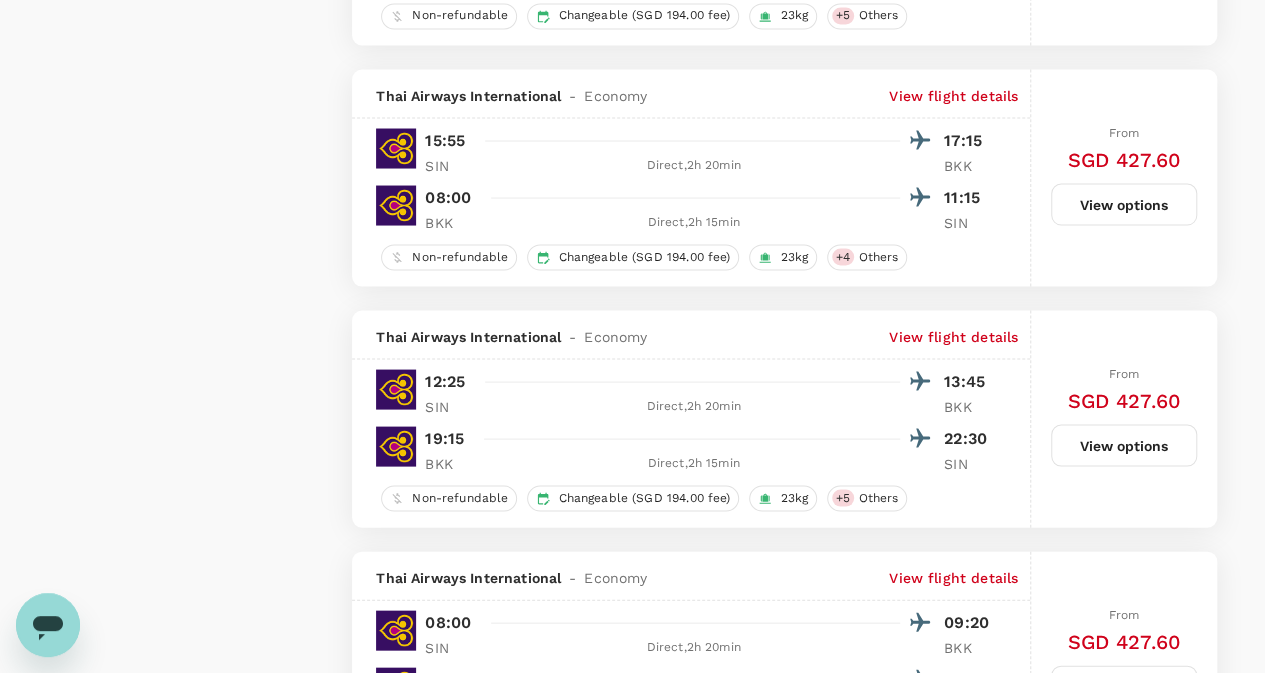 checkbox on "false" 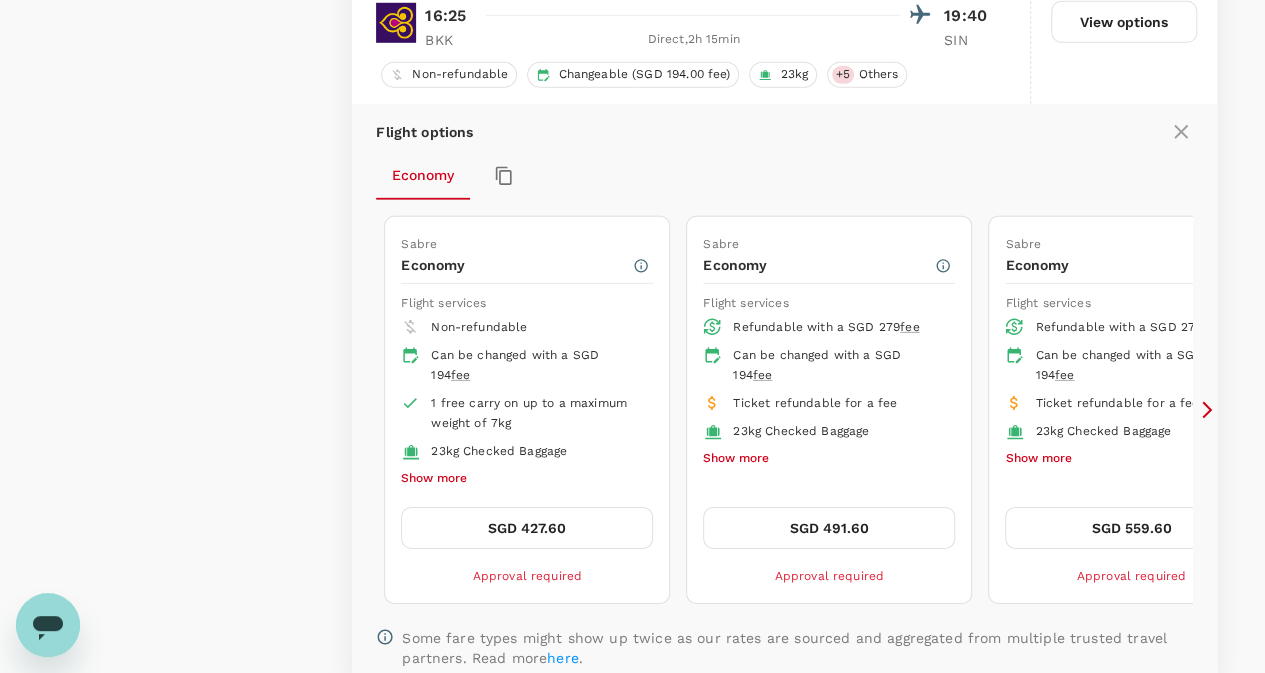 scroll, scrollTop: 2980, scrollLeft: 0, axis: vertical 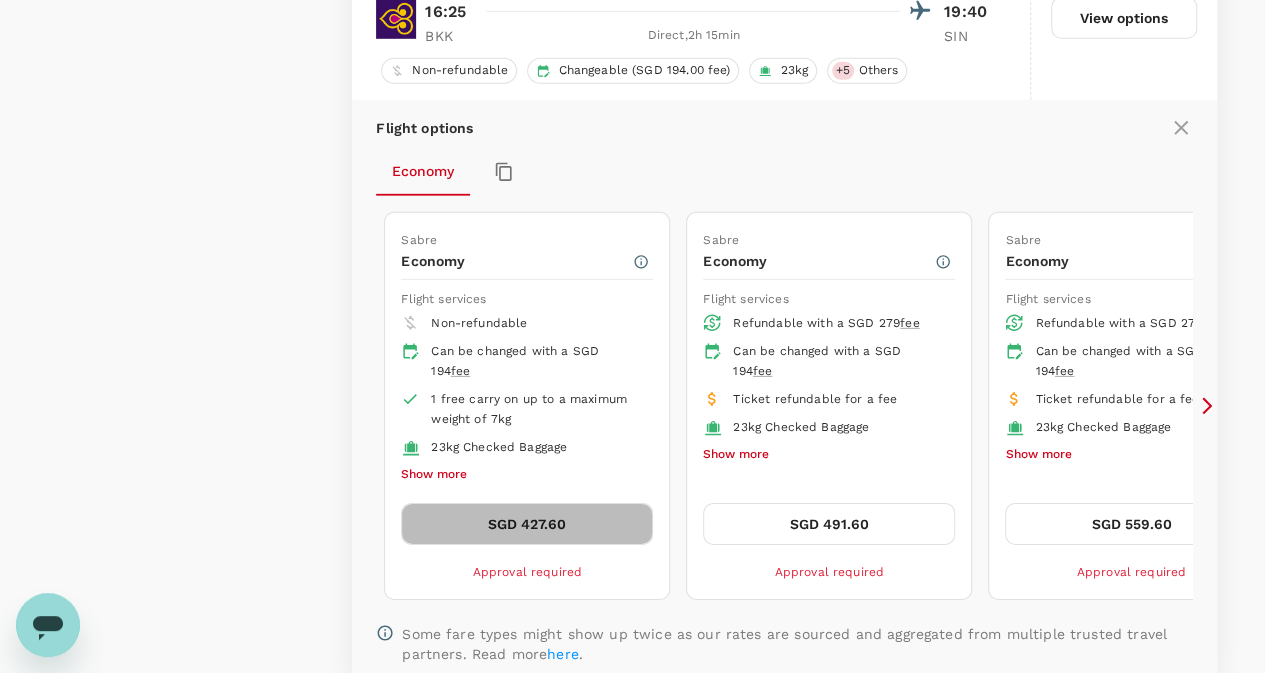 click on "SGD 427.60" at bounding box center (527, 524) 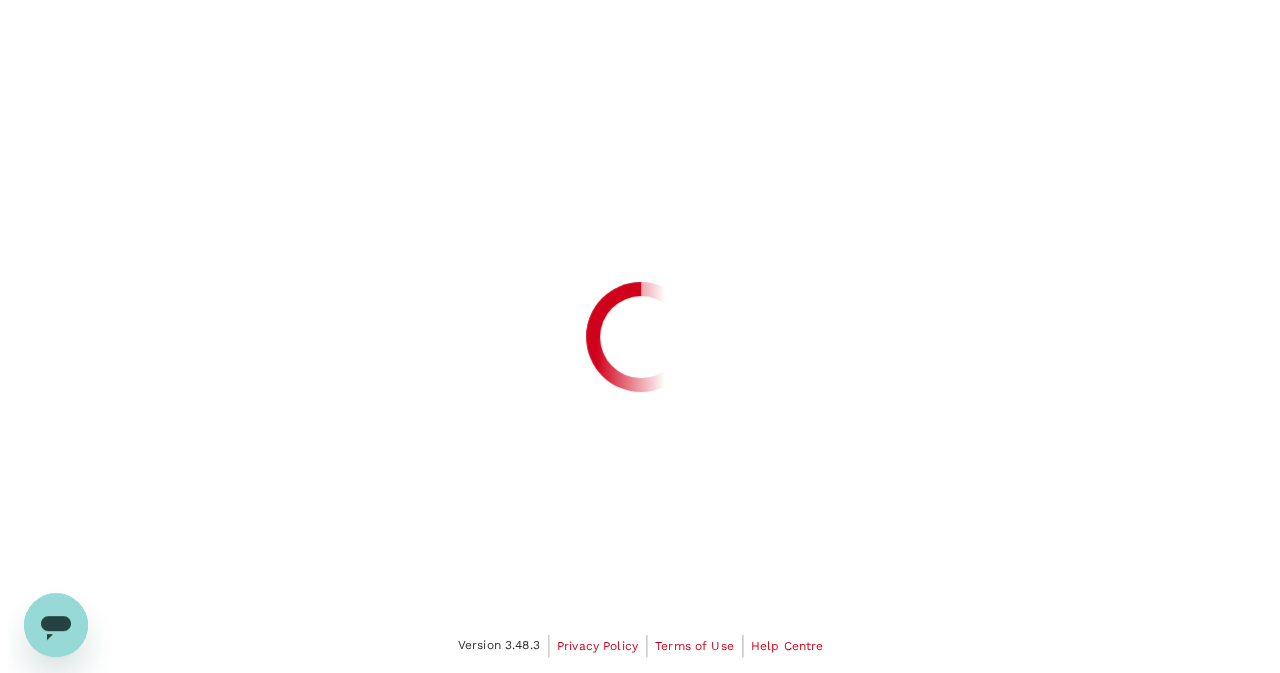 scroll, scrollTop: 0, scrollLeft: 0, axis: both 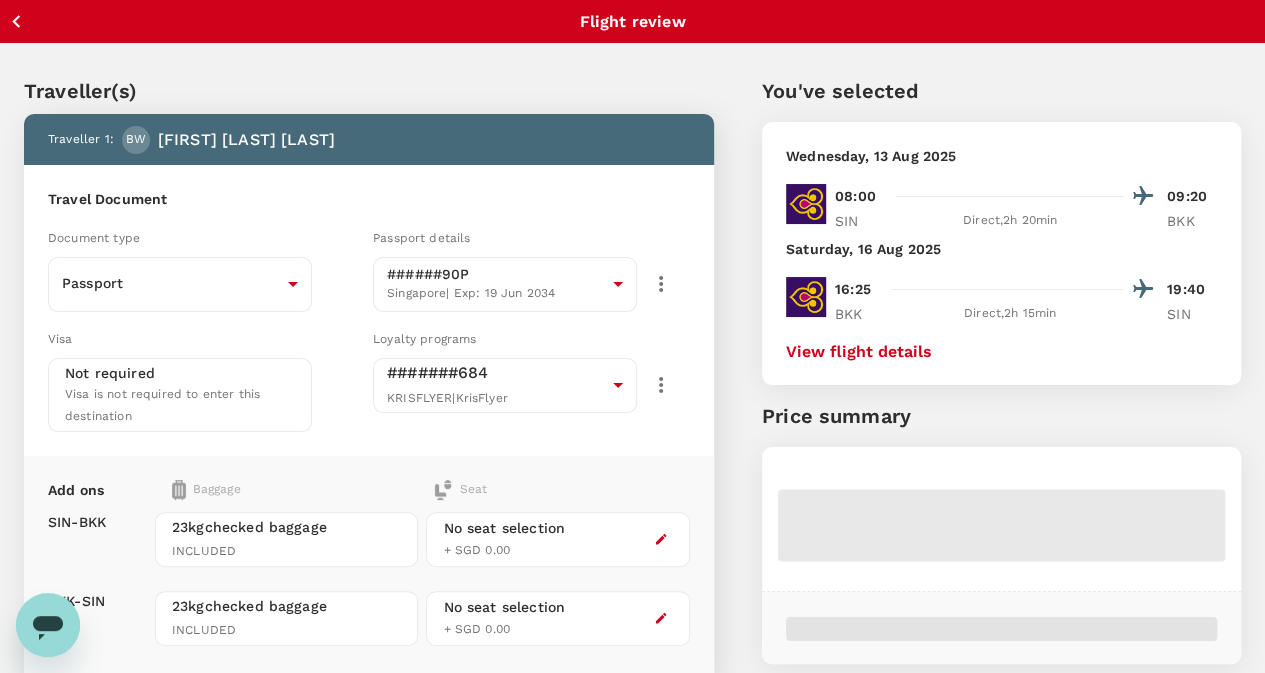 click on "View flight details" at bounding box center [859, 352] 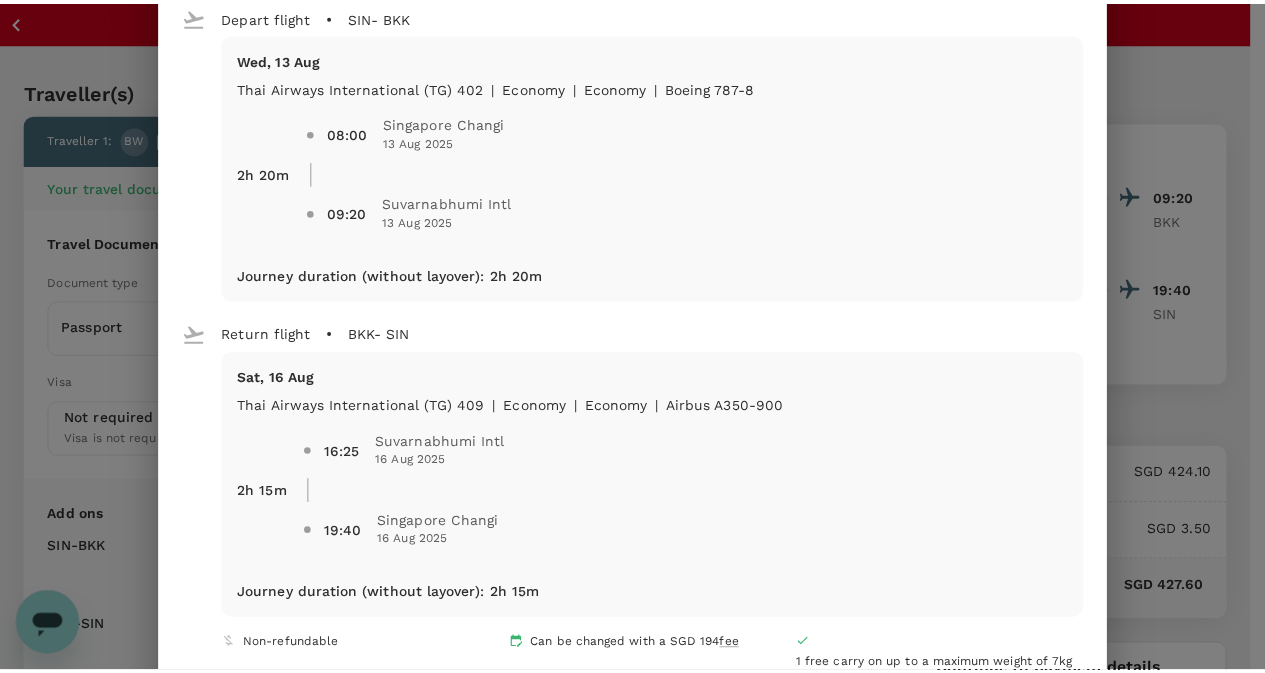scroll, scrollTop: 50, scrollLeft: 0, axis: vertical 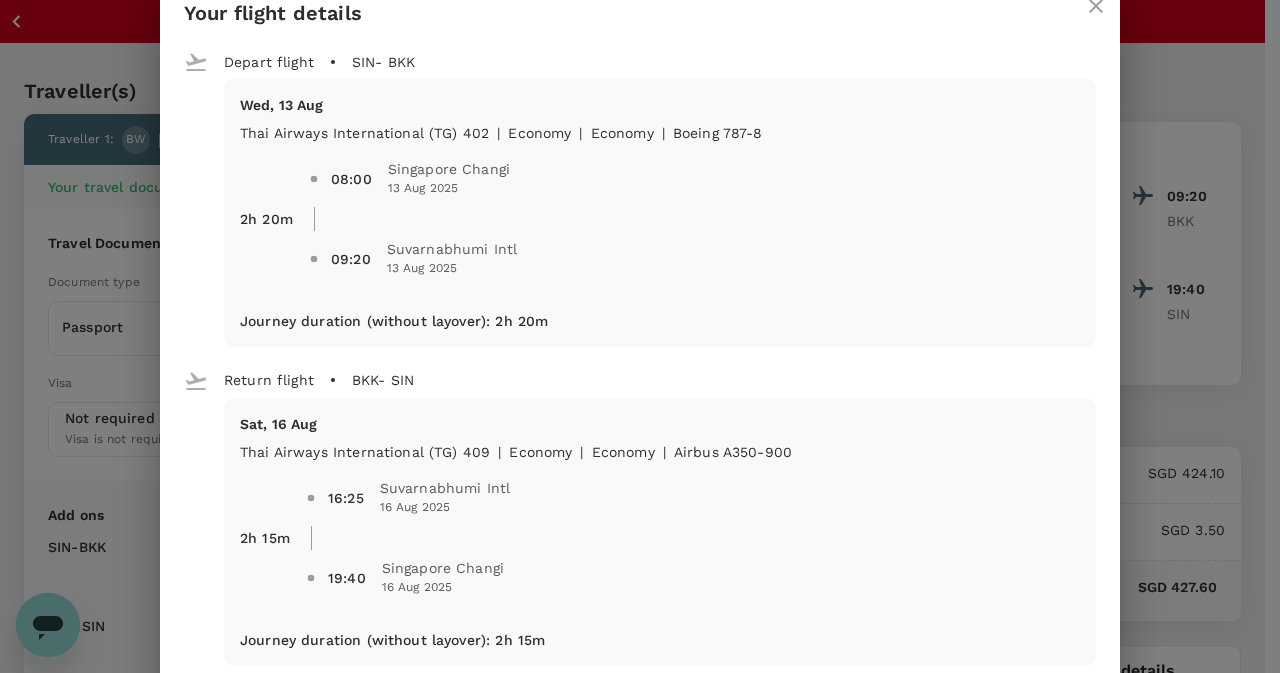 click 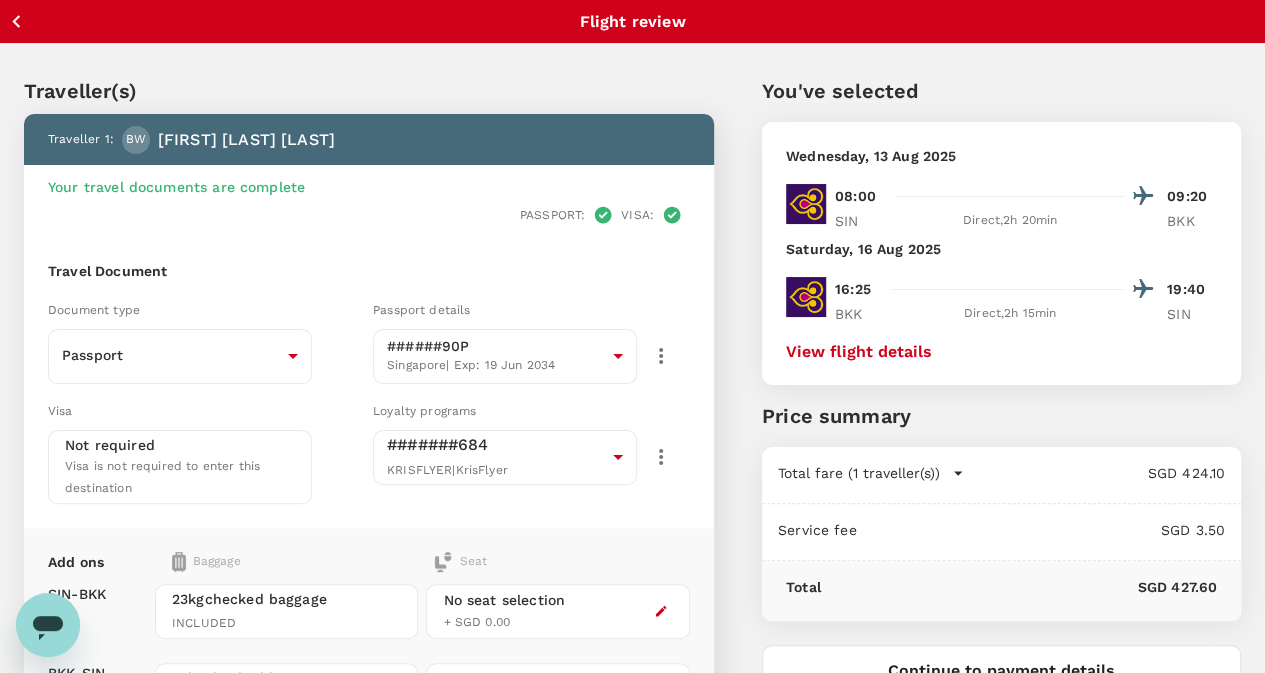 click 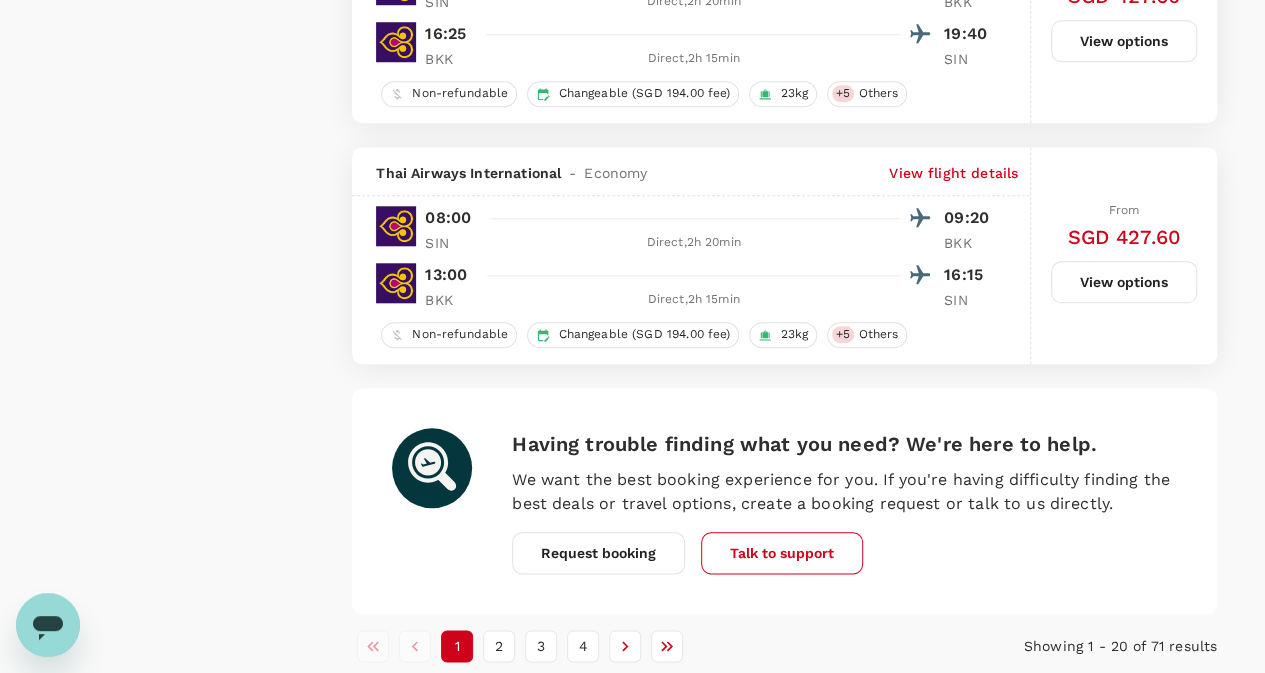 scroll, scrollTop: 4670, scrollLeft: 0, axis: vertical 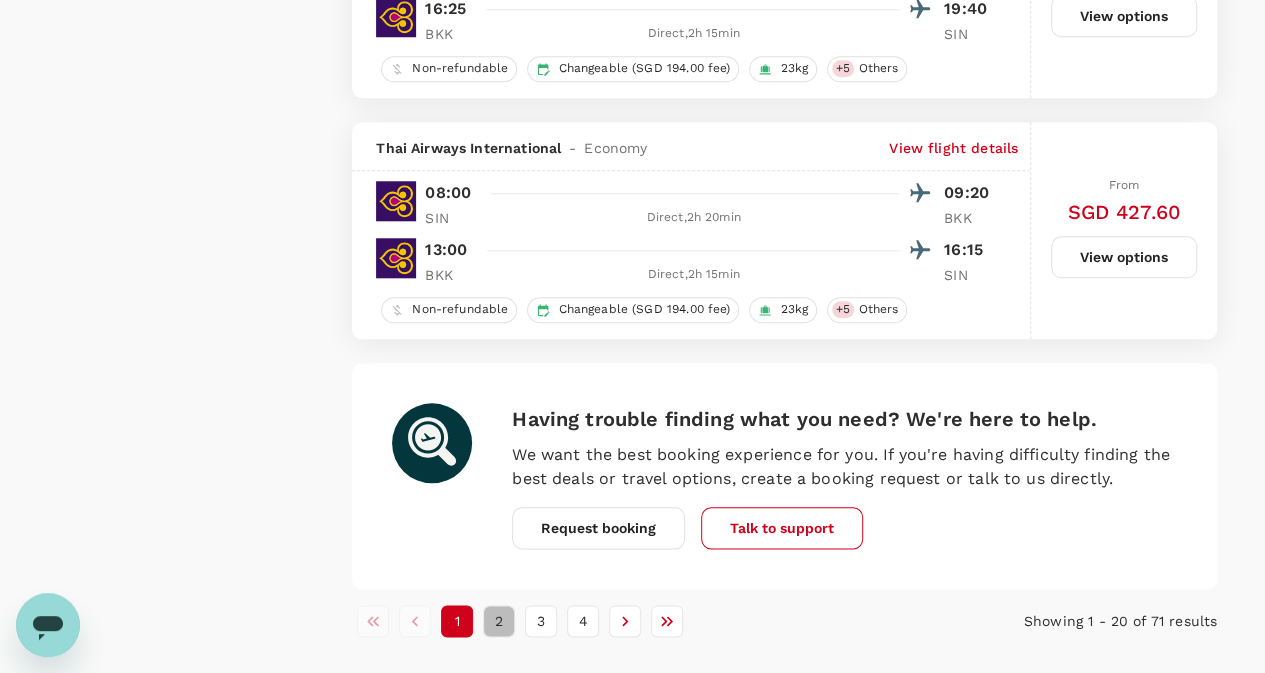 click on "2" at bounding box center (499, 621) 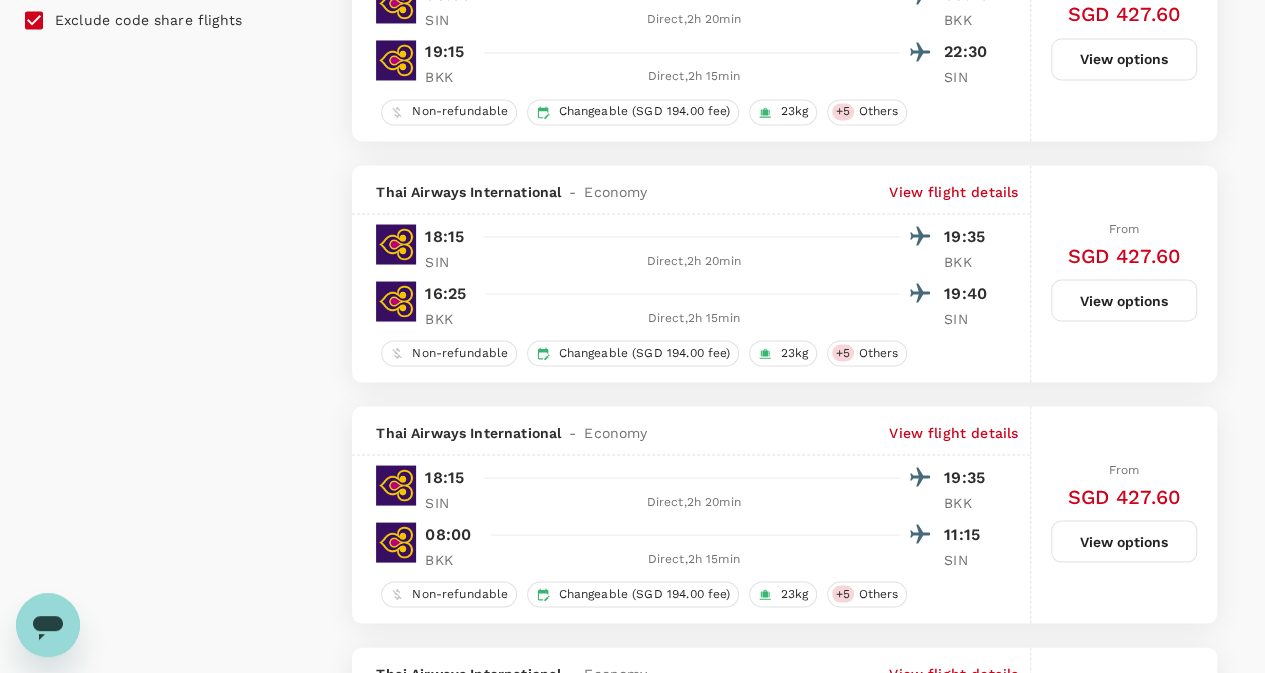 scroll, scrollTop: 1234, scrollLeft: 0, axis: vertical 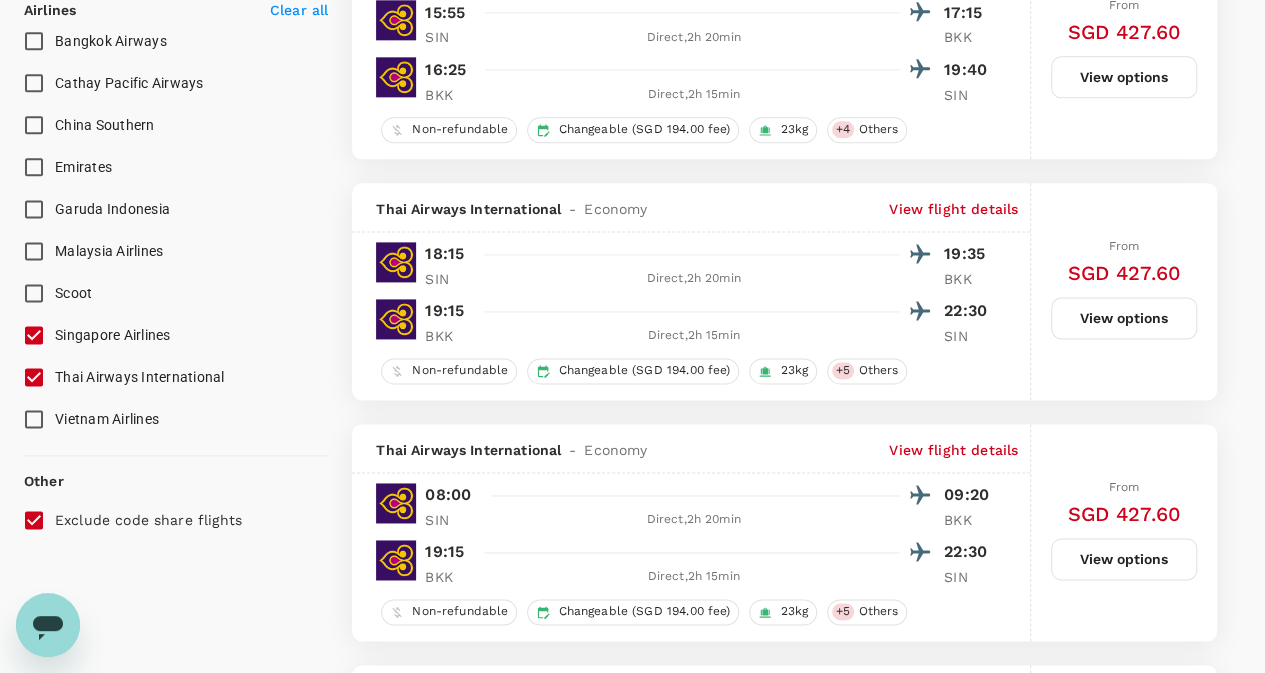click on "Singapore Airlines" at bounding box center (34, 335) 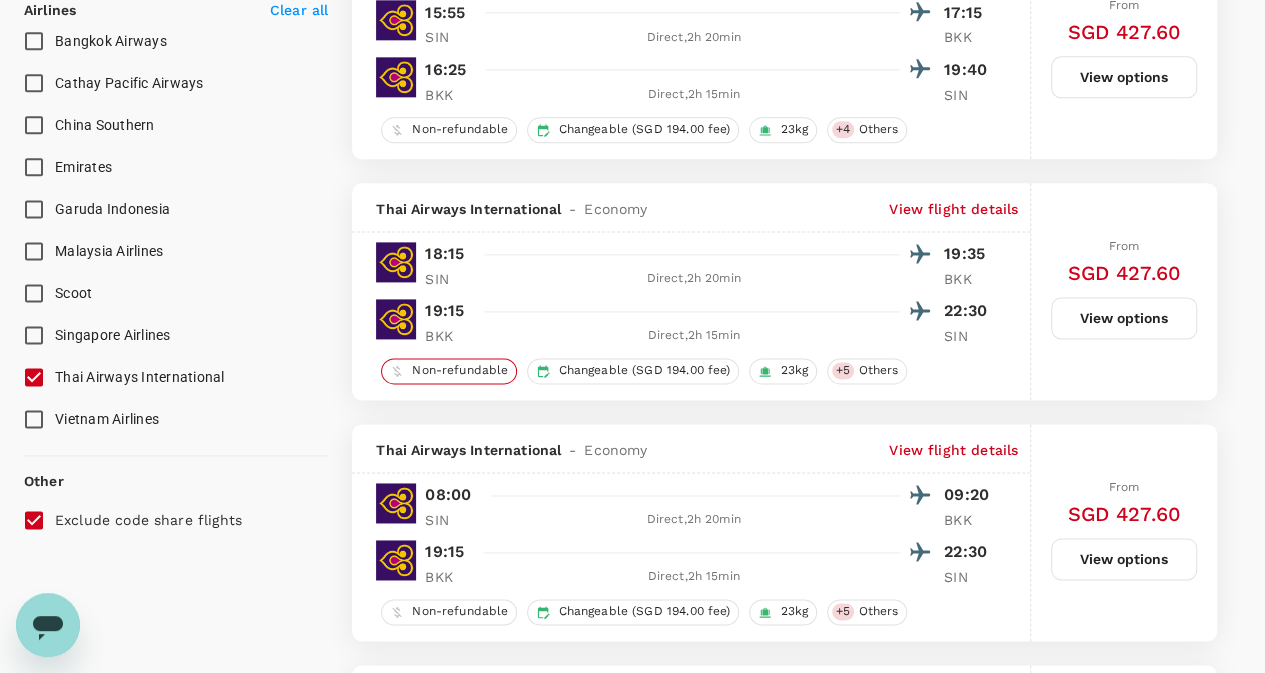 scroll, scrollTop: 1183, scrollLeft: 0, axis: vertical 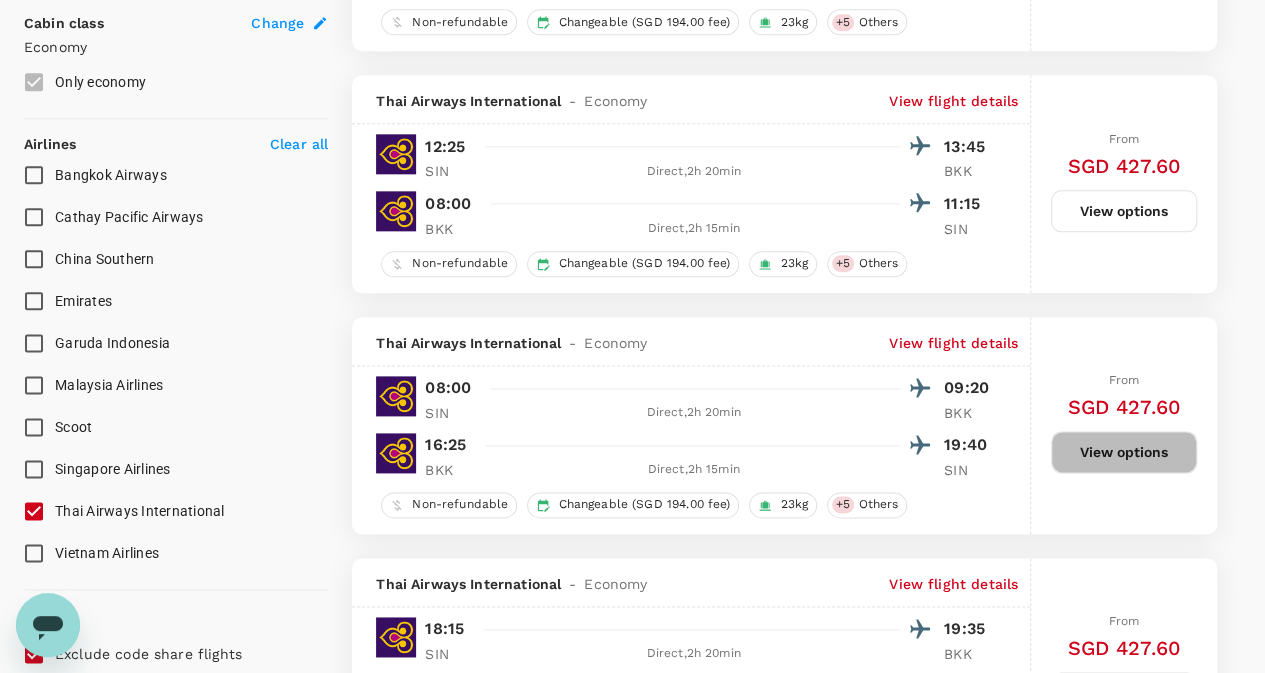click on "View options" at bounding box center [1124, 452] 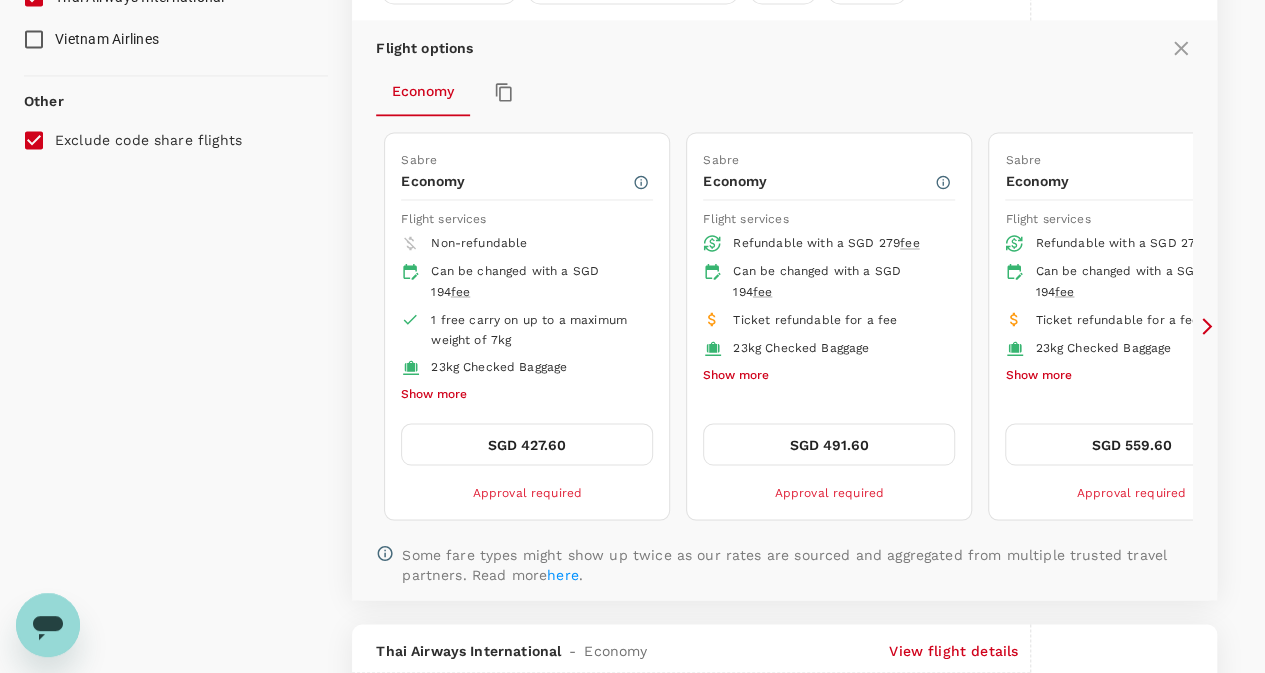 scroll, scrollTop: 1514, scrollLeft: 0, axis: vertical 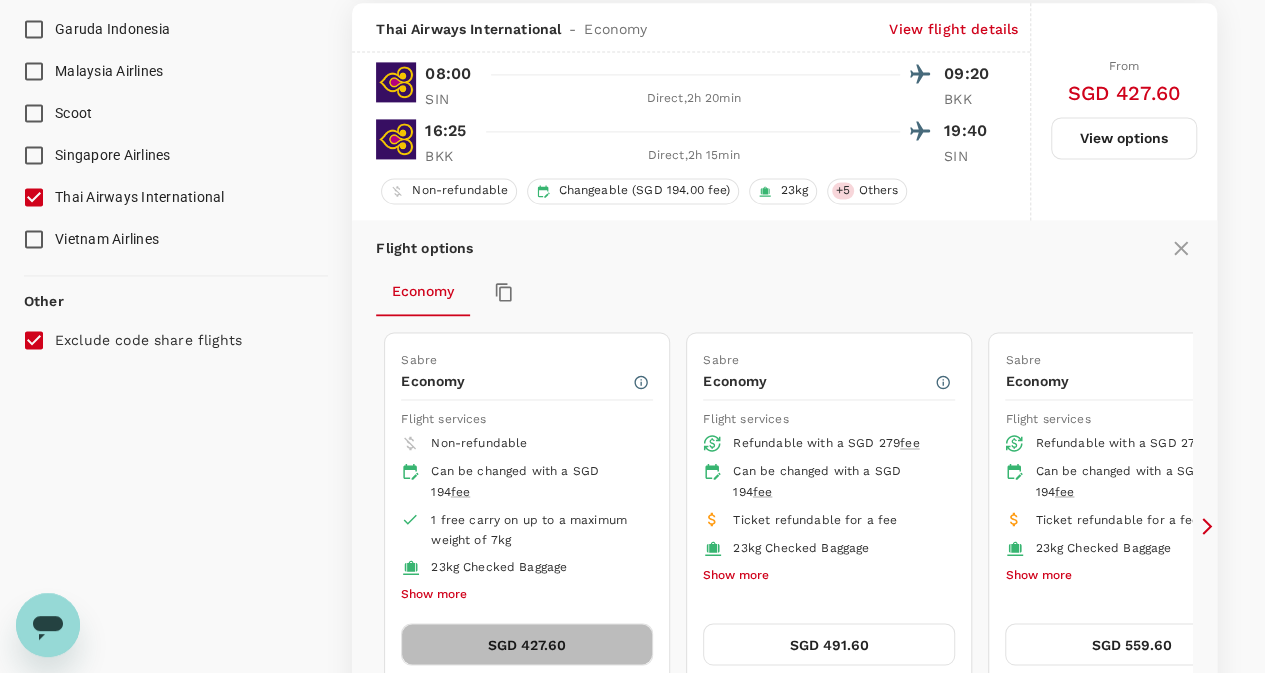 click on "SGD 427.60" at bounding box center [527, 644] 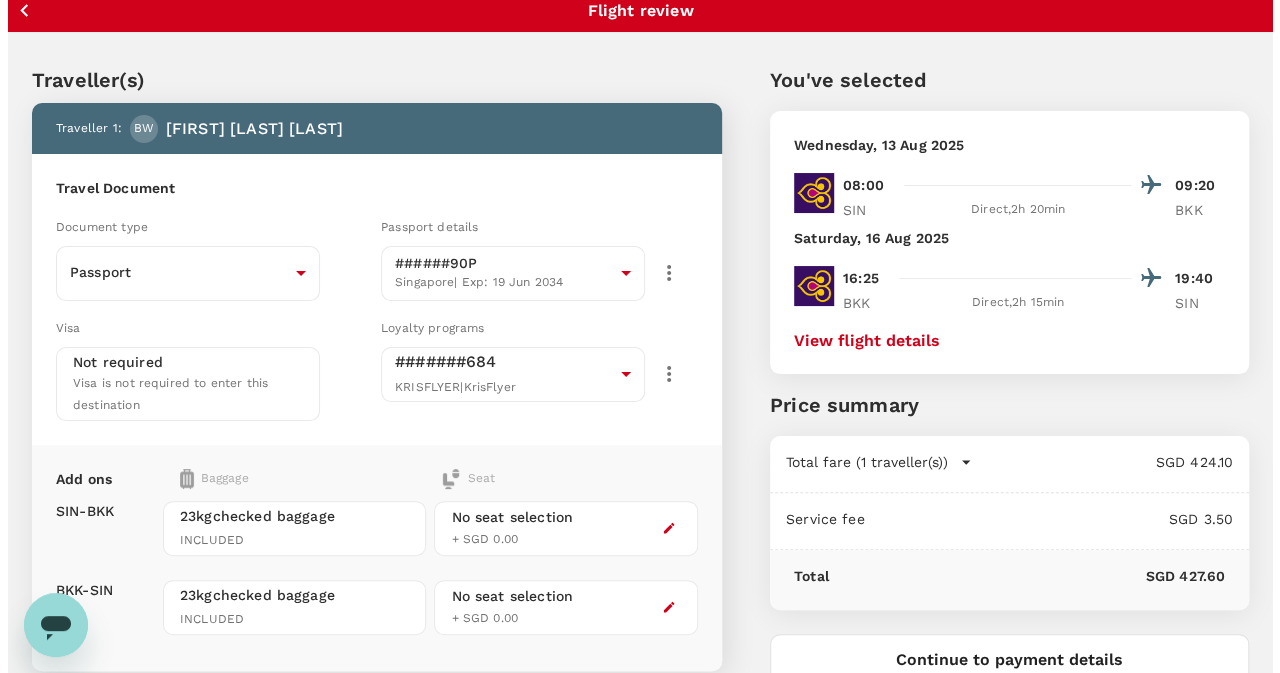 scroll, scrollTop: 0, scrollLeft: 0, axis: both 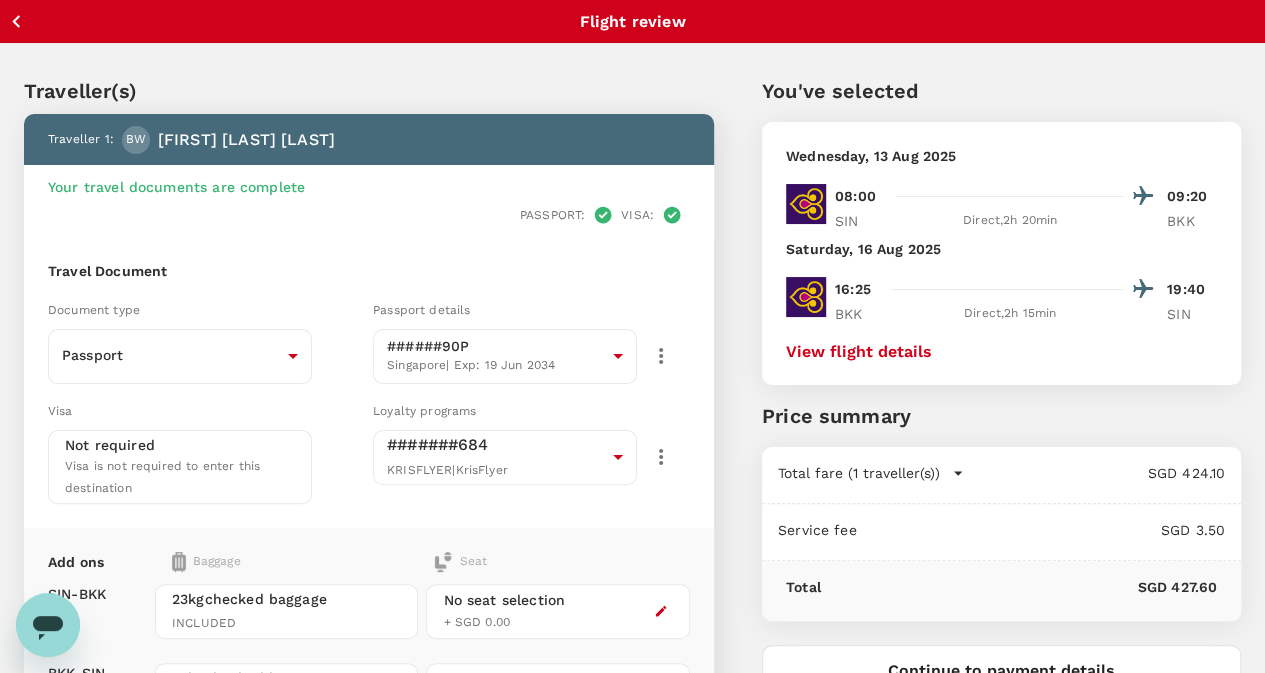 click on "View flight details" at bounding box center [859, 352] 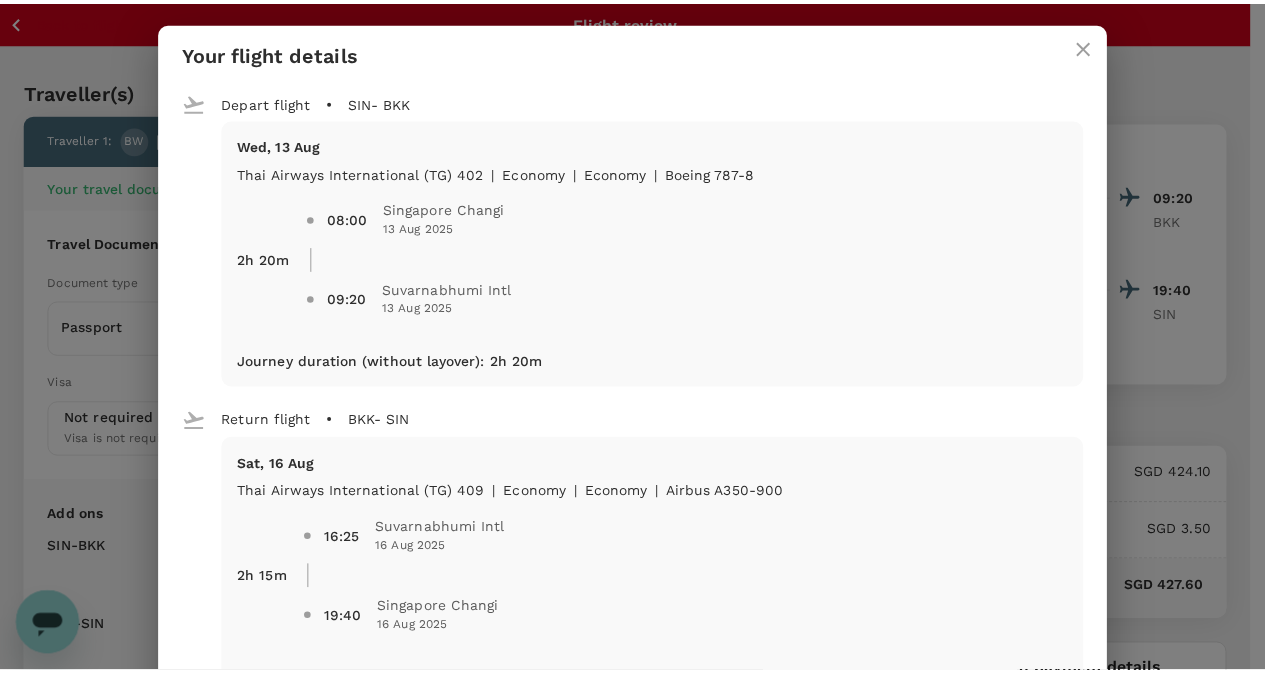 scroll, scrollTop: 0, scrollLeft: 0, axis: both 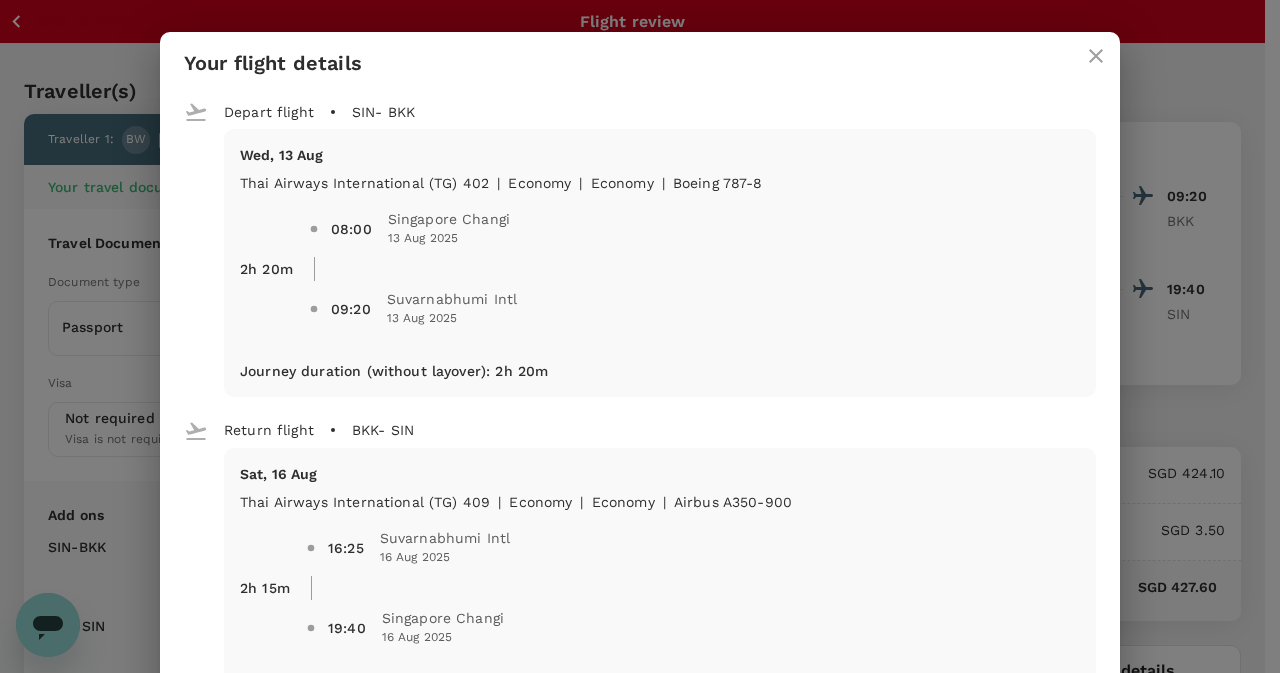 click 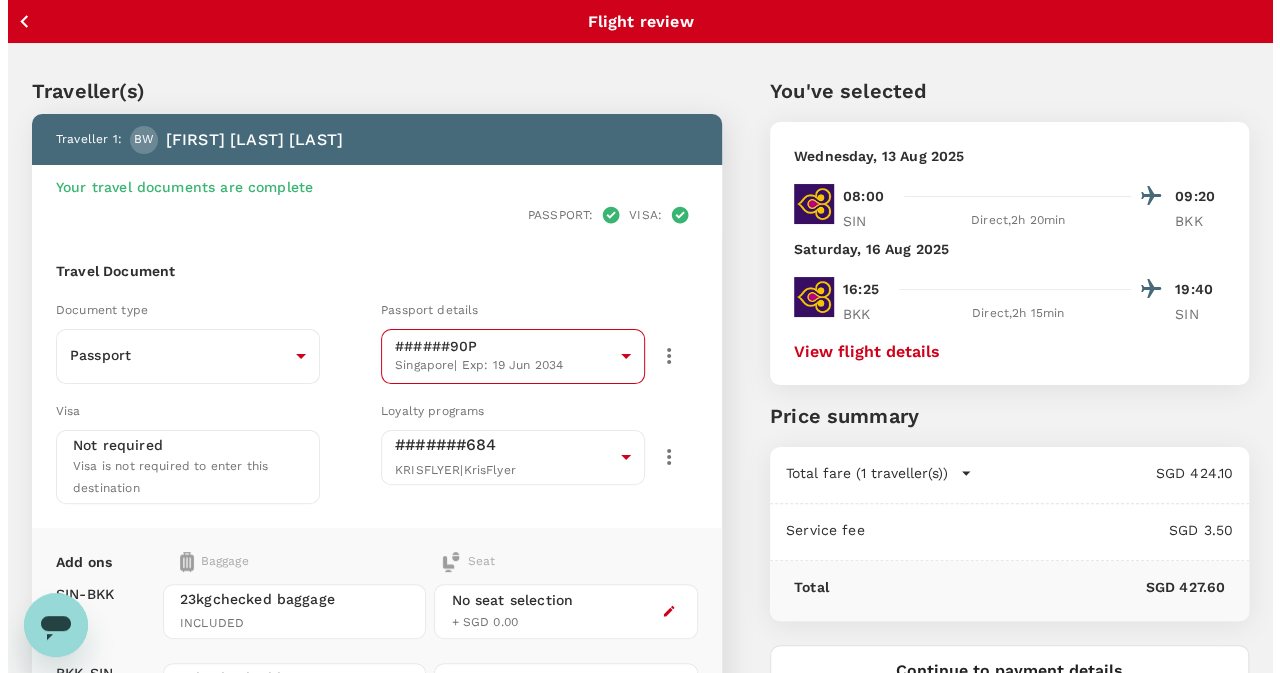 scroll, scrollTop: 285, scrollLeft: 0, axis: vertical 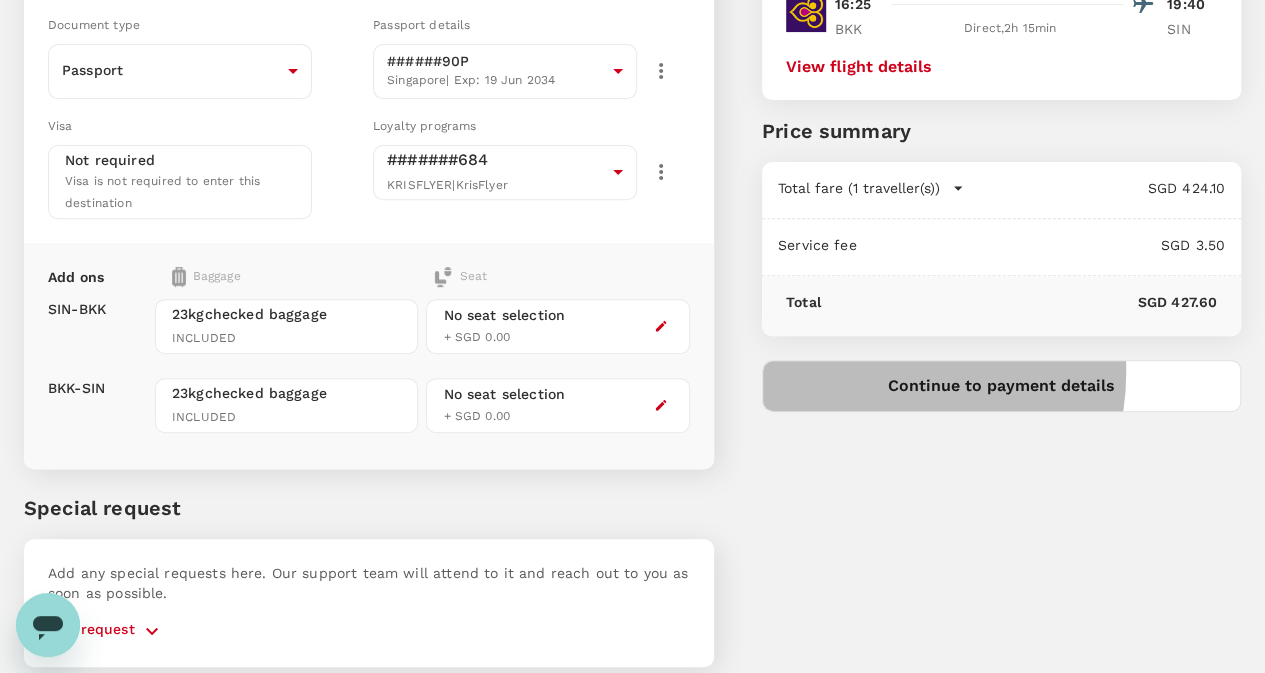 click on "Continue to payment details" at bounding box center (1001, 386) 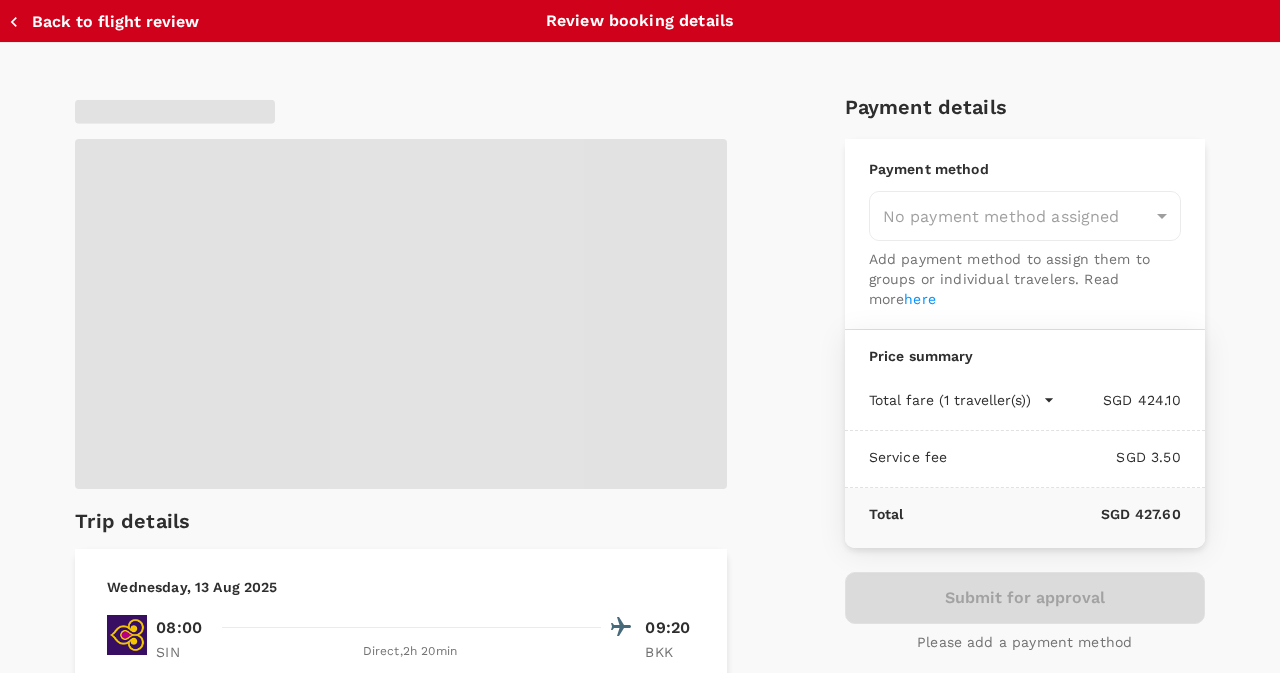 type on "9be03565-66ee-4886-9f8c-c8015ed65526" 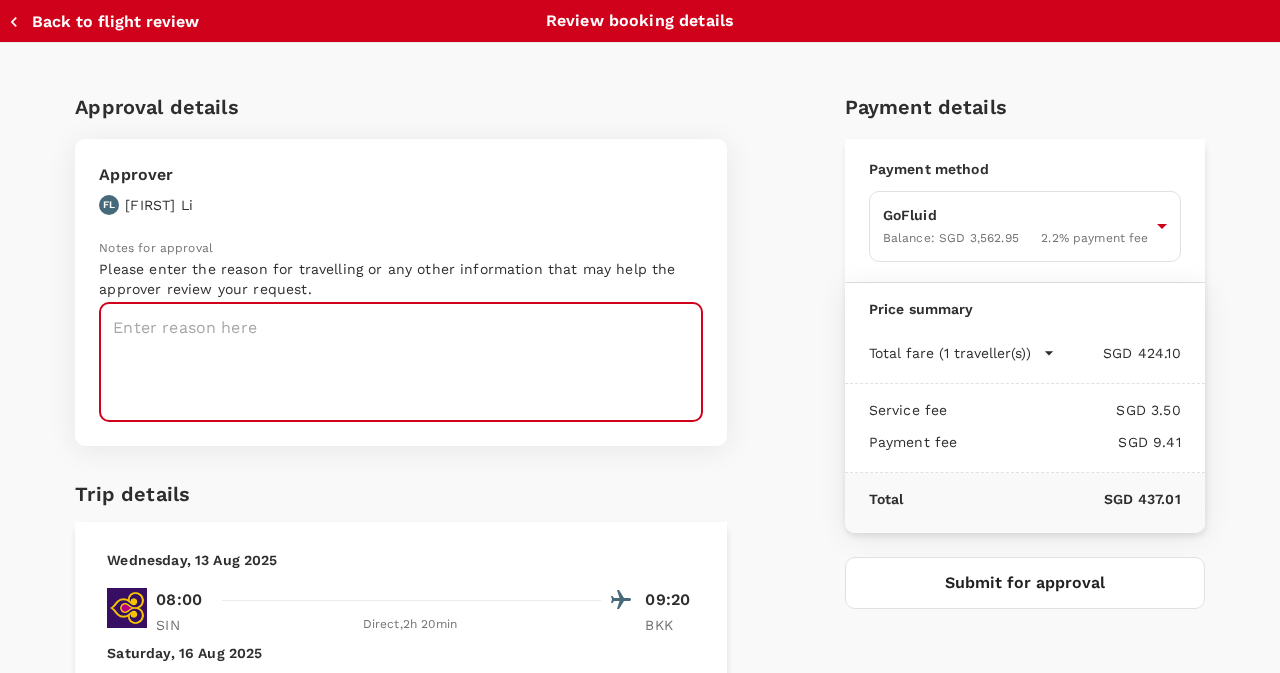 click at bounding box center (401, 362) 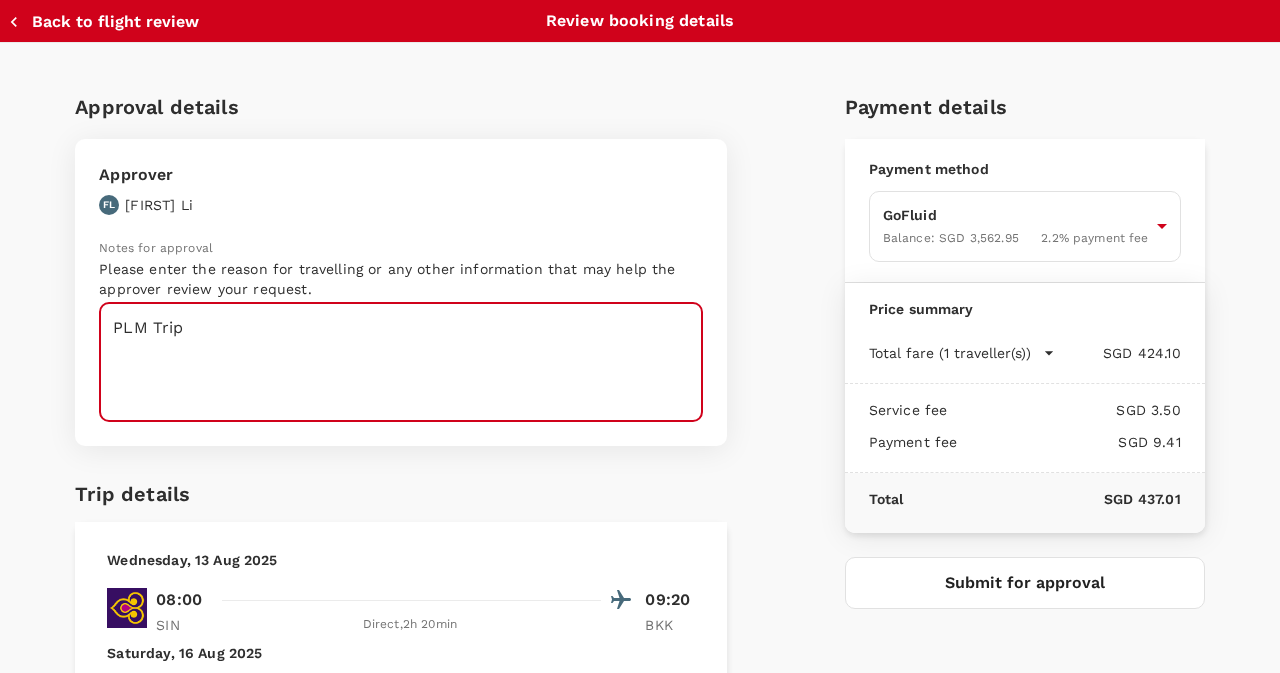 click on "Notes for approval" at bounding box center [401, 249] 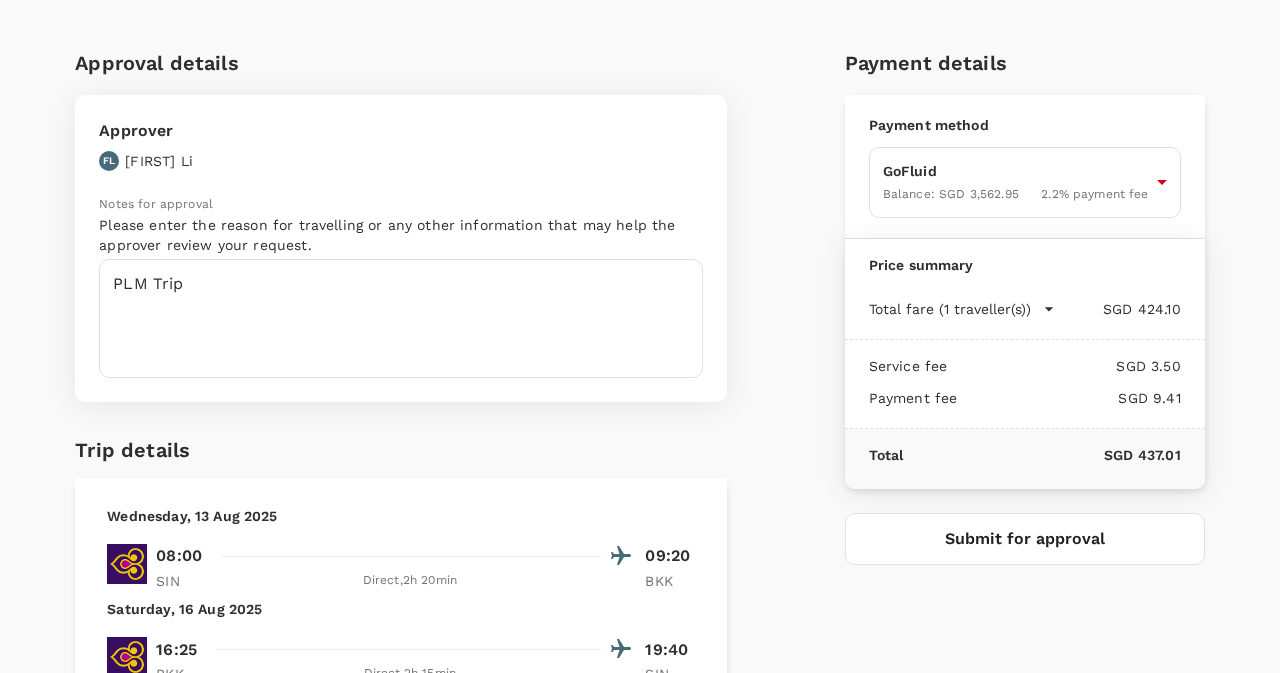 scroll, scrollTop: 0, scrollLeft: 0, axis: both 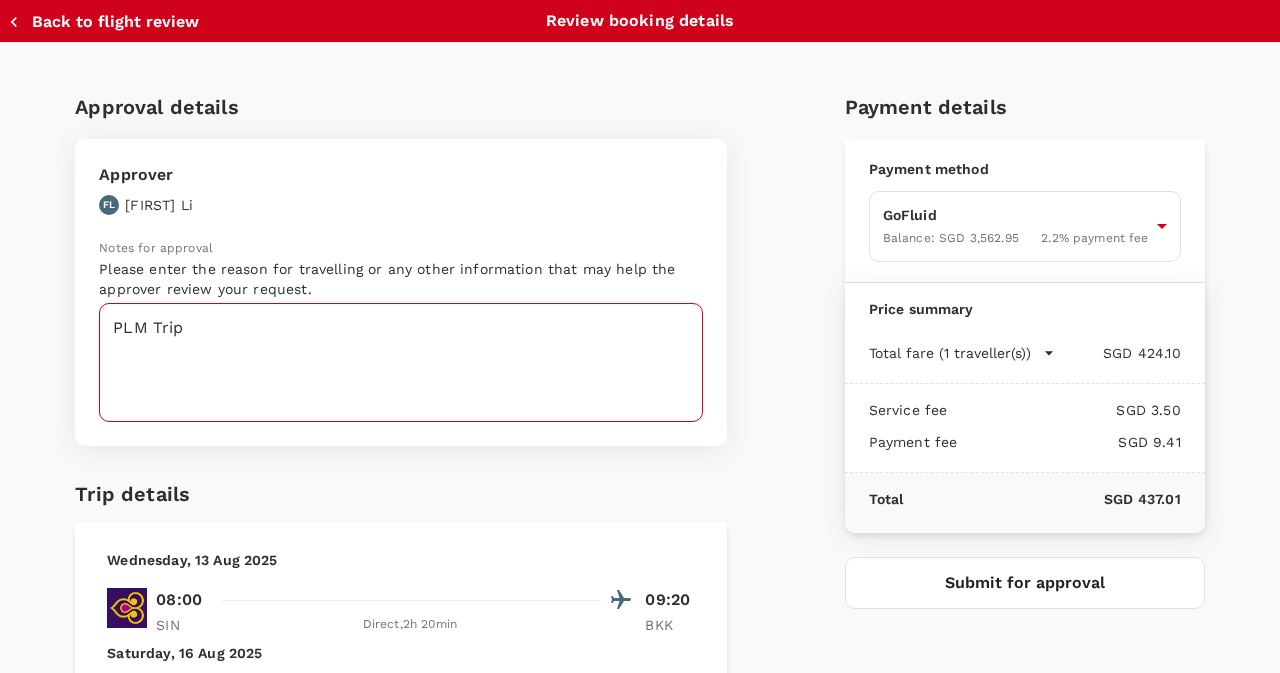 click on "PLM Trip" at bounding box center [401, 362] 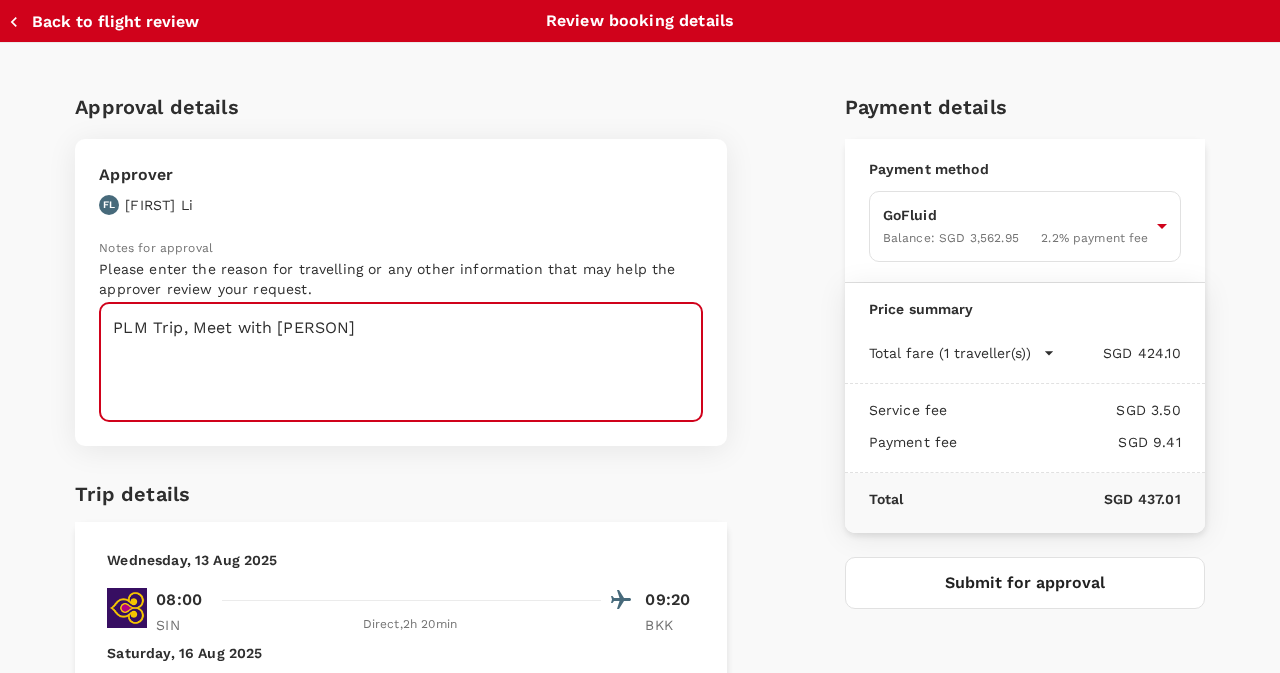 scroll, scrollTop: 300, scrollLeft: 0, axis: vertical 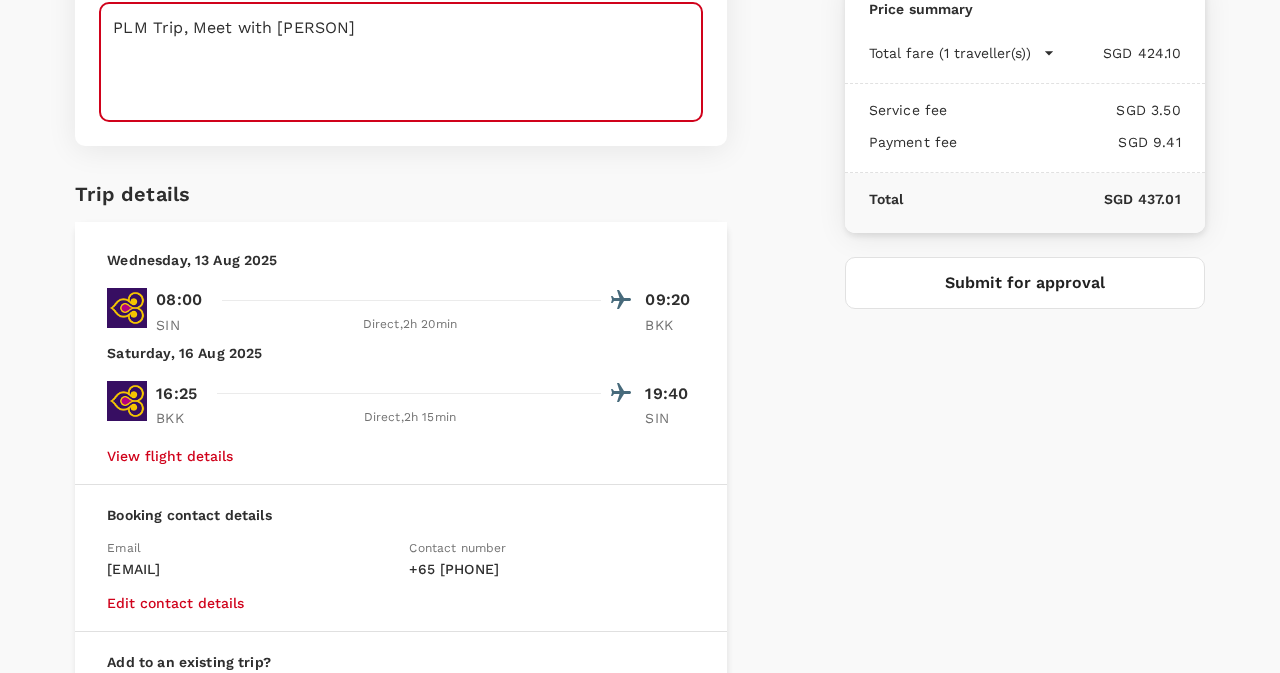 type on "PLM Trip, Meet with [PERSON]" 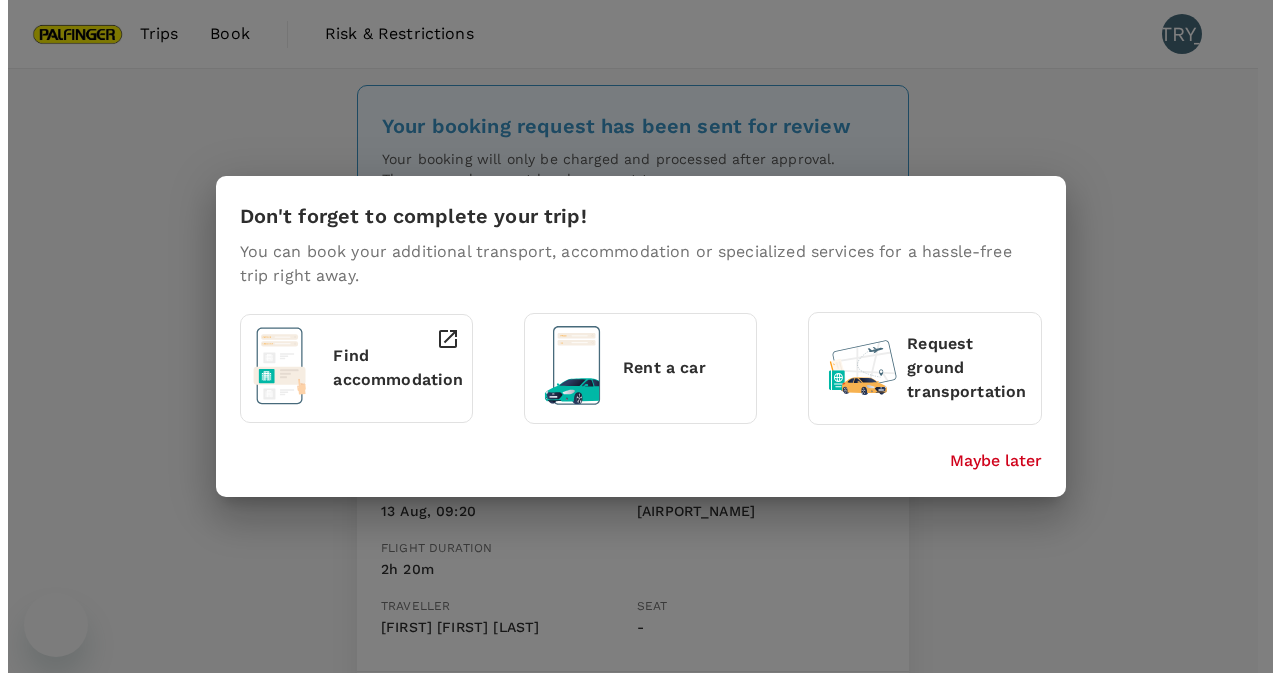 scroll, scrollTop: 0, scrollLeft: 0, axis: both 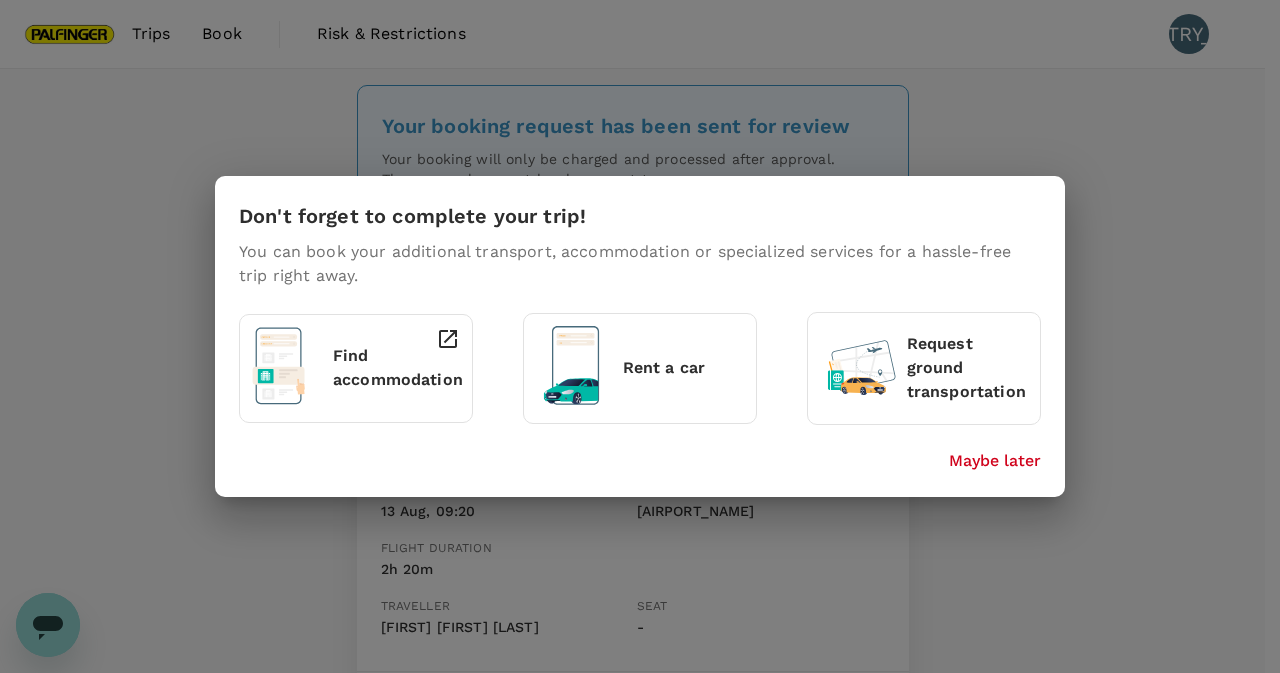 click on "Maybe later" at bounding box center (995, 461) 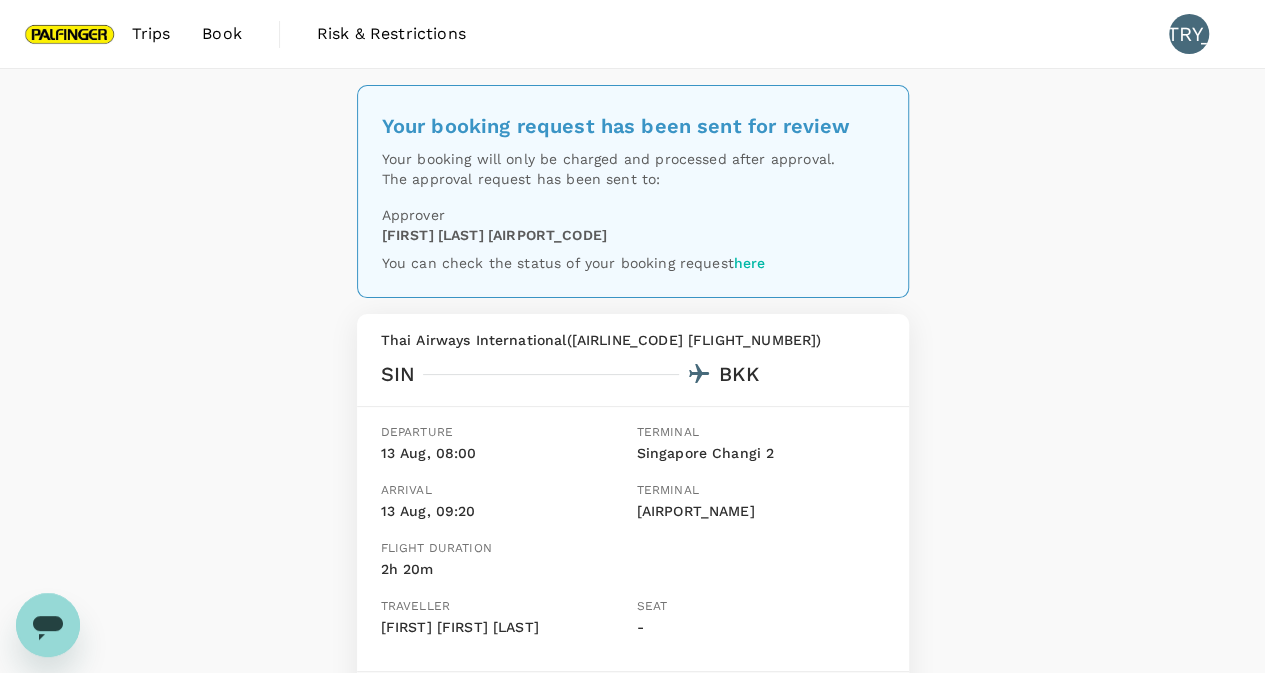 click on "Terminal Singapore Changi   2" at bounding box center [757, 448] 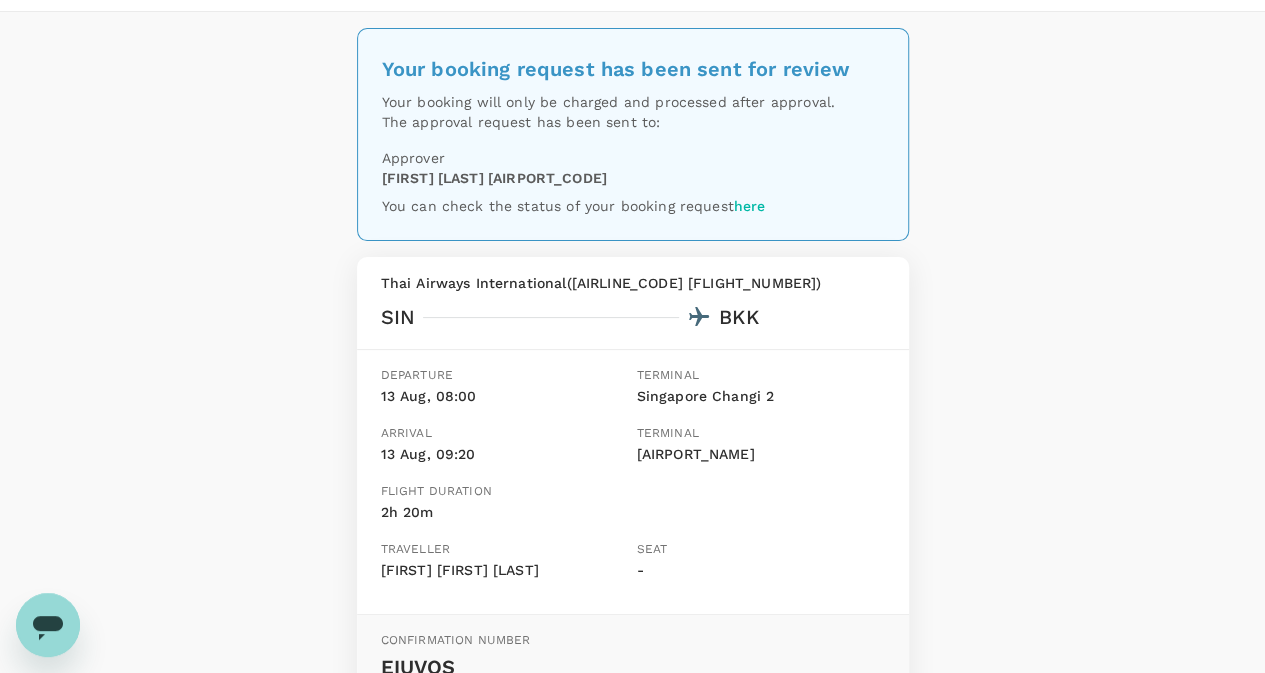 scroll, scrollTop: 0, scrollLeft: 0, axis: both 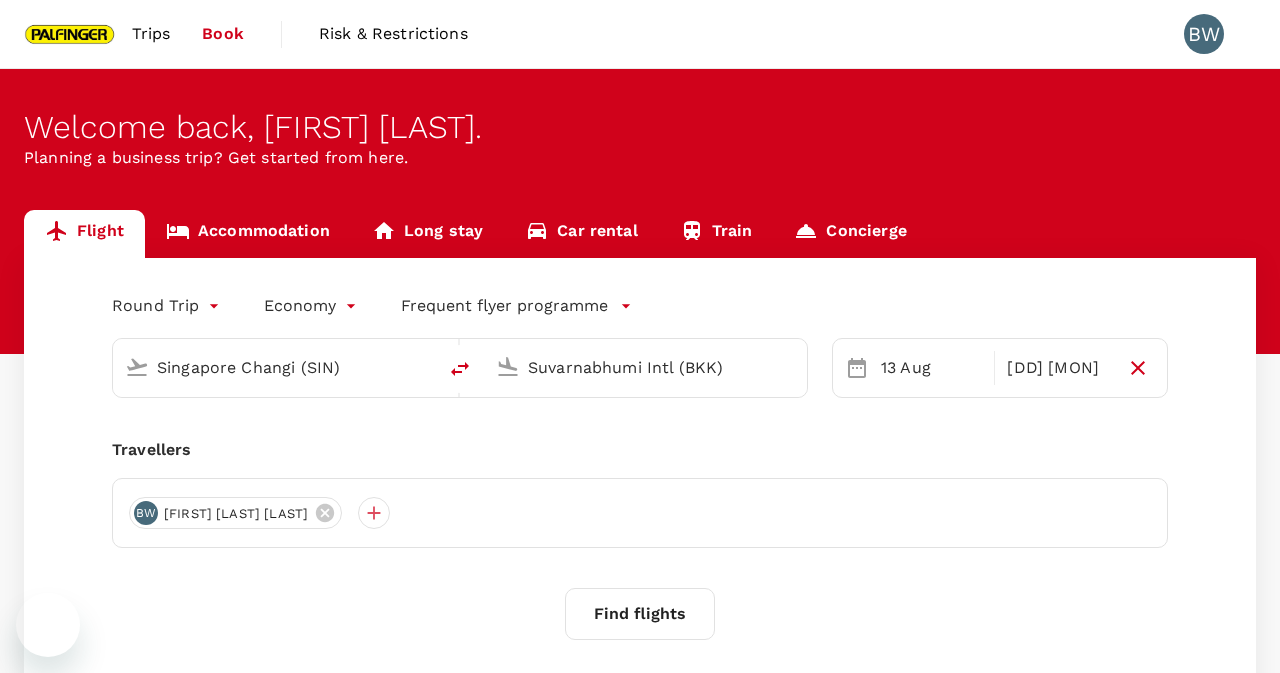 type 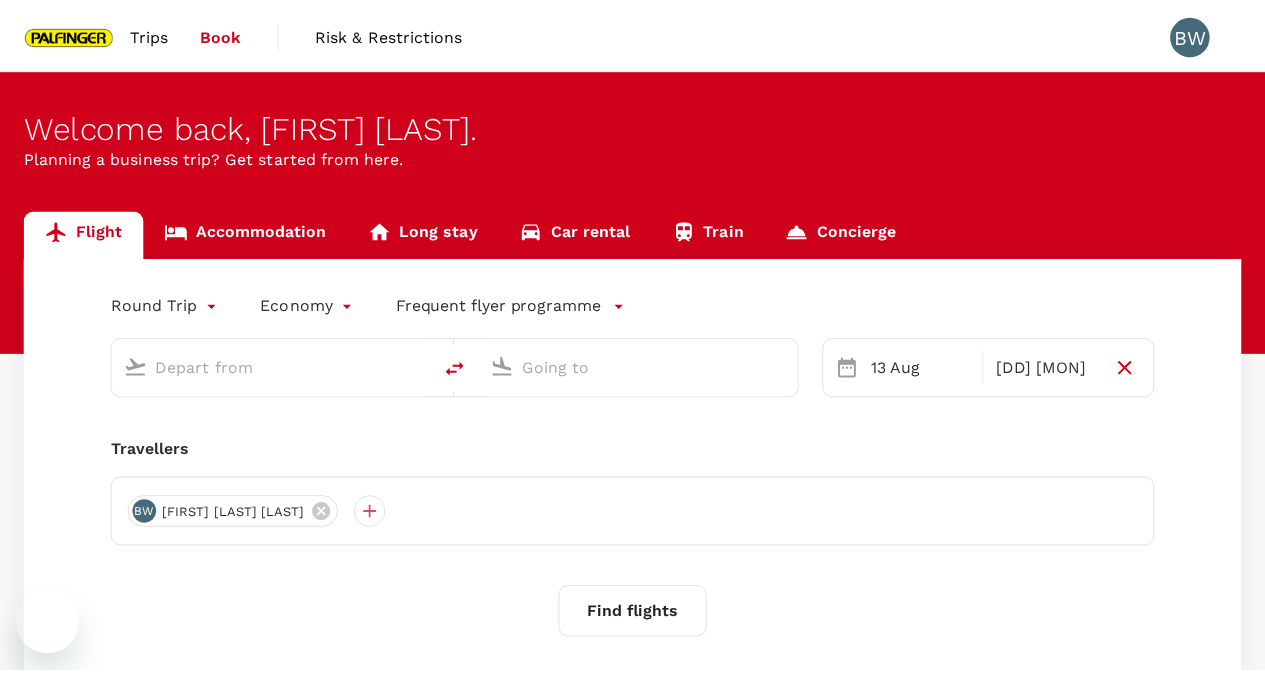 scroll, scrollTop: 0, scrollLeft: 0, axis: both 